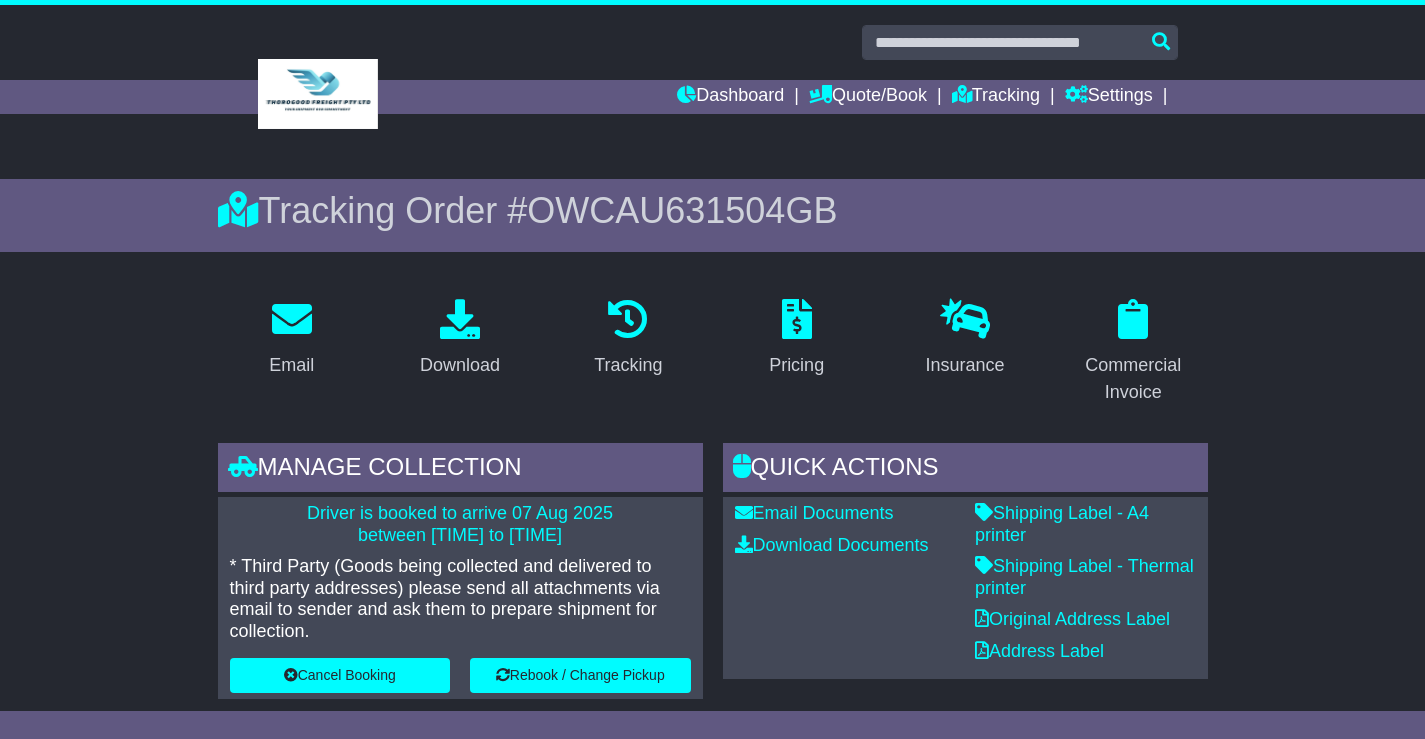 scroll, scrollTop: 0, scrollLeft: 0, axis: both 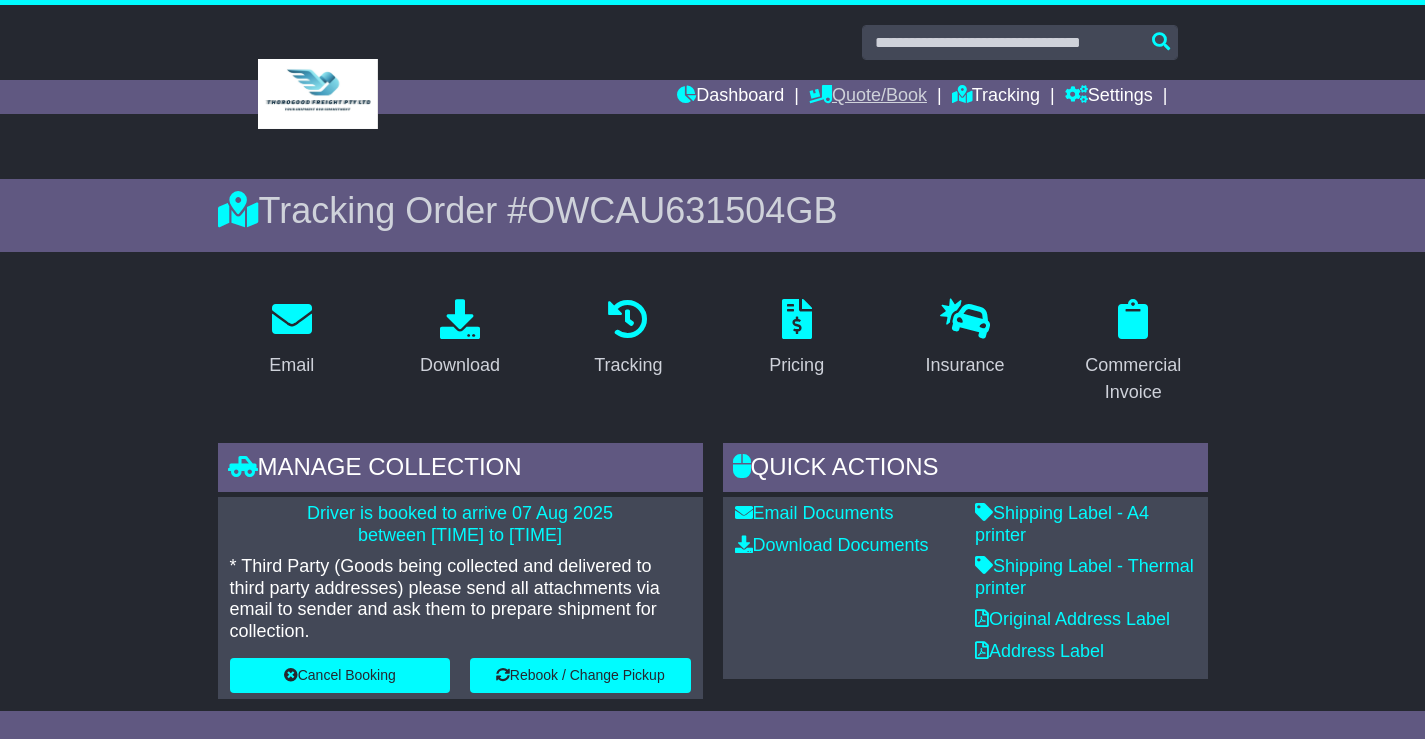 click on "Quote/Book" at bounding box center [868, 97] 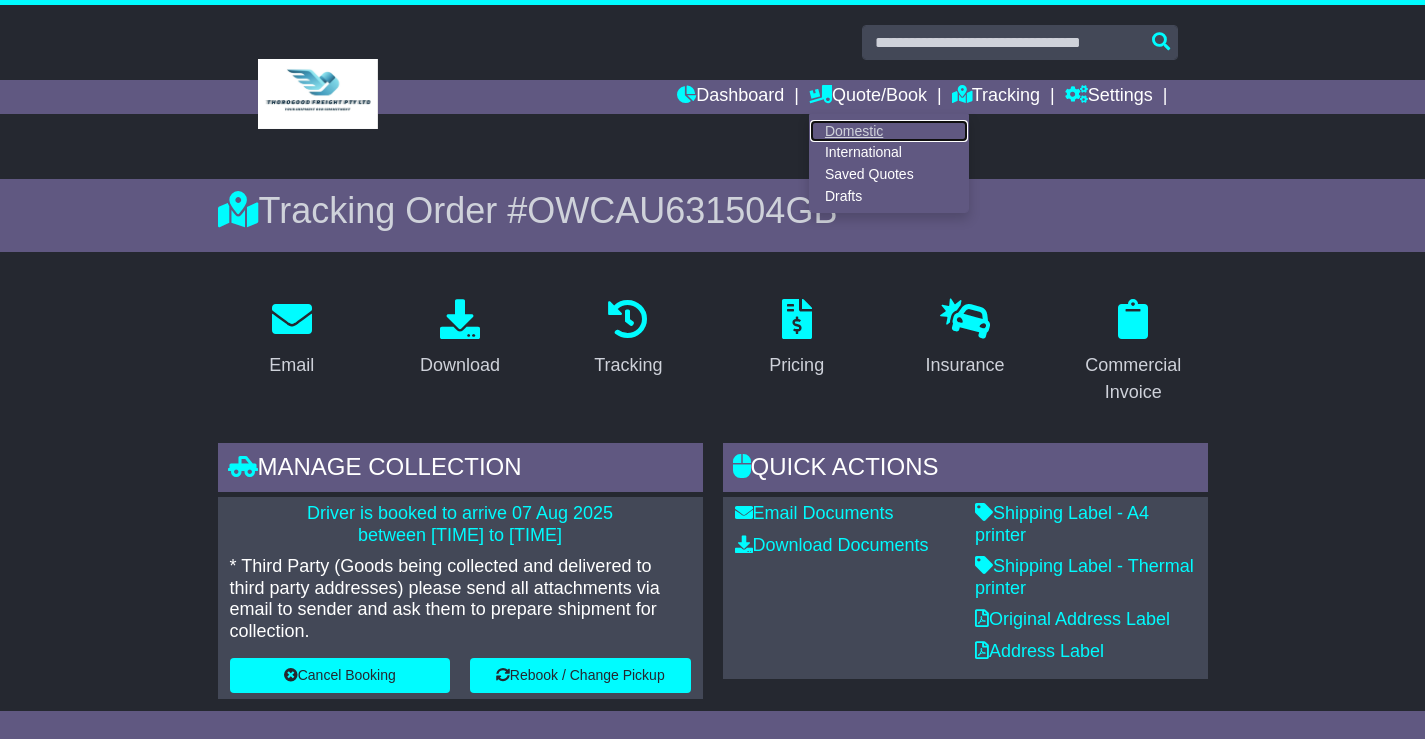 click on "Domestic" at bounding box center (889, 131) 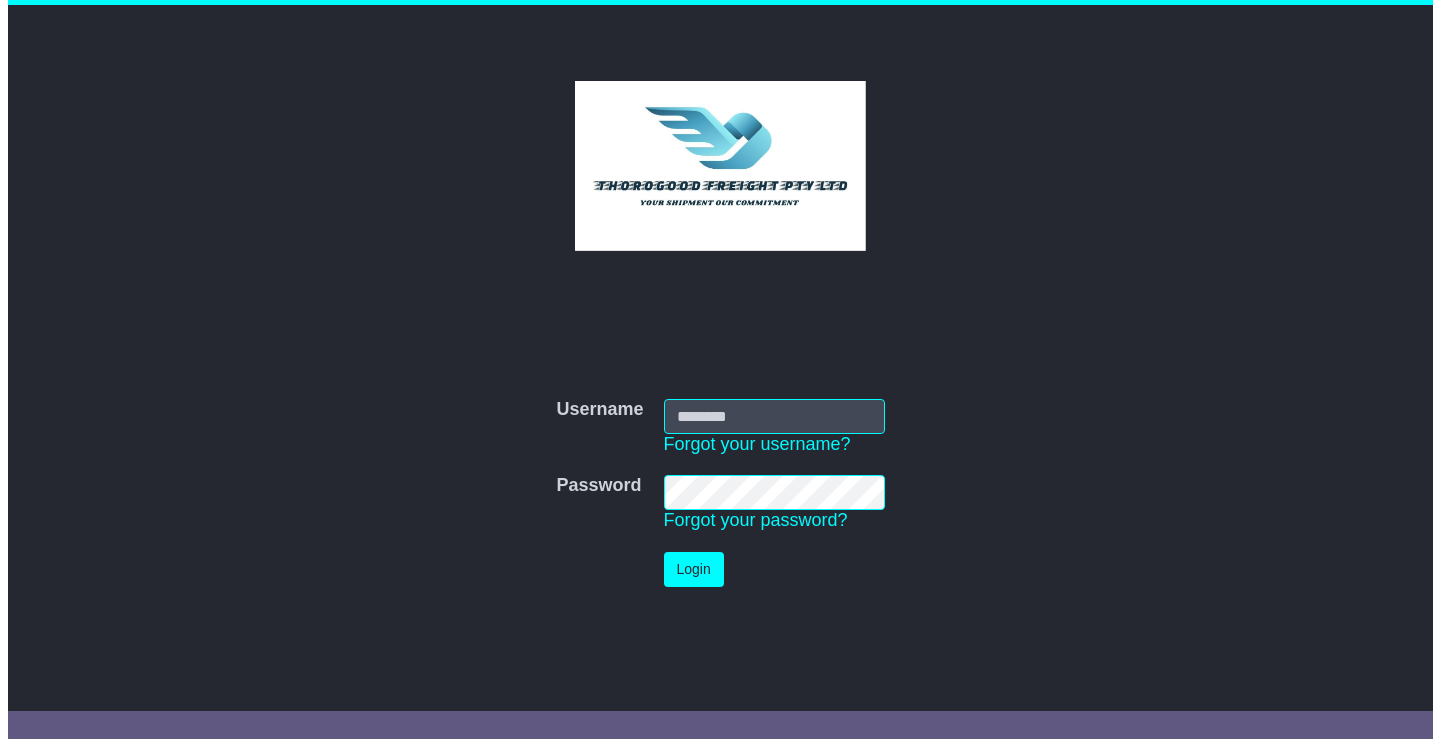 scroll, scrollTop: 0, scrollLeft: 0, axis: both 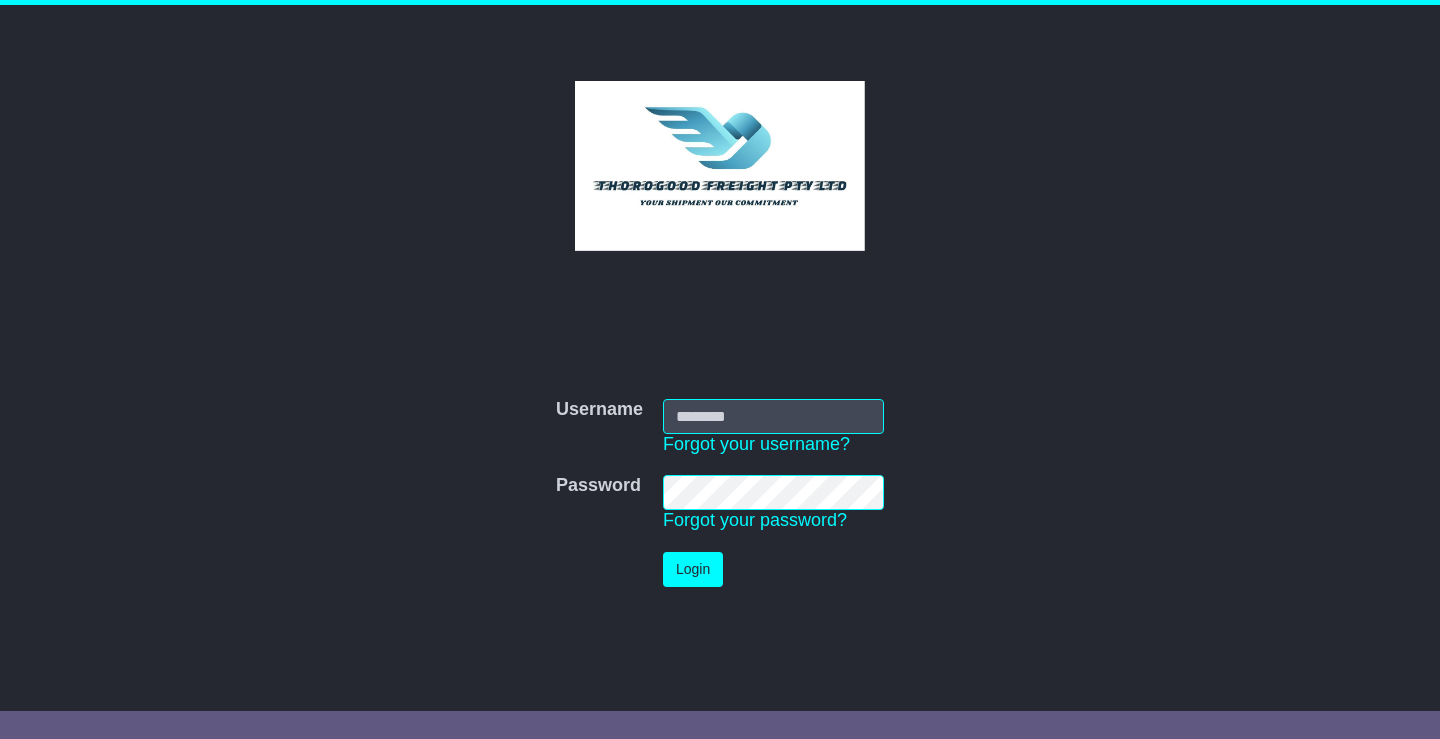 click on "Username" at bounding box center [773, 416] 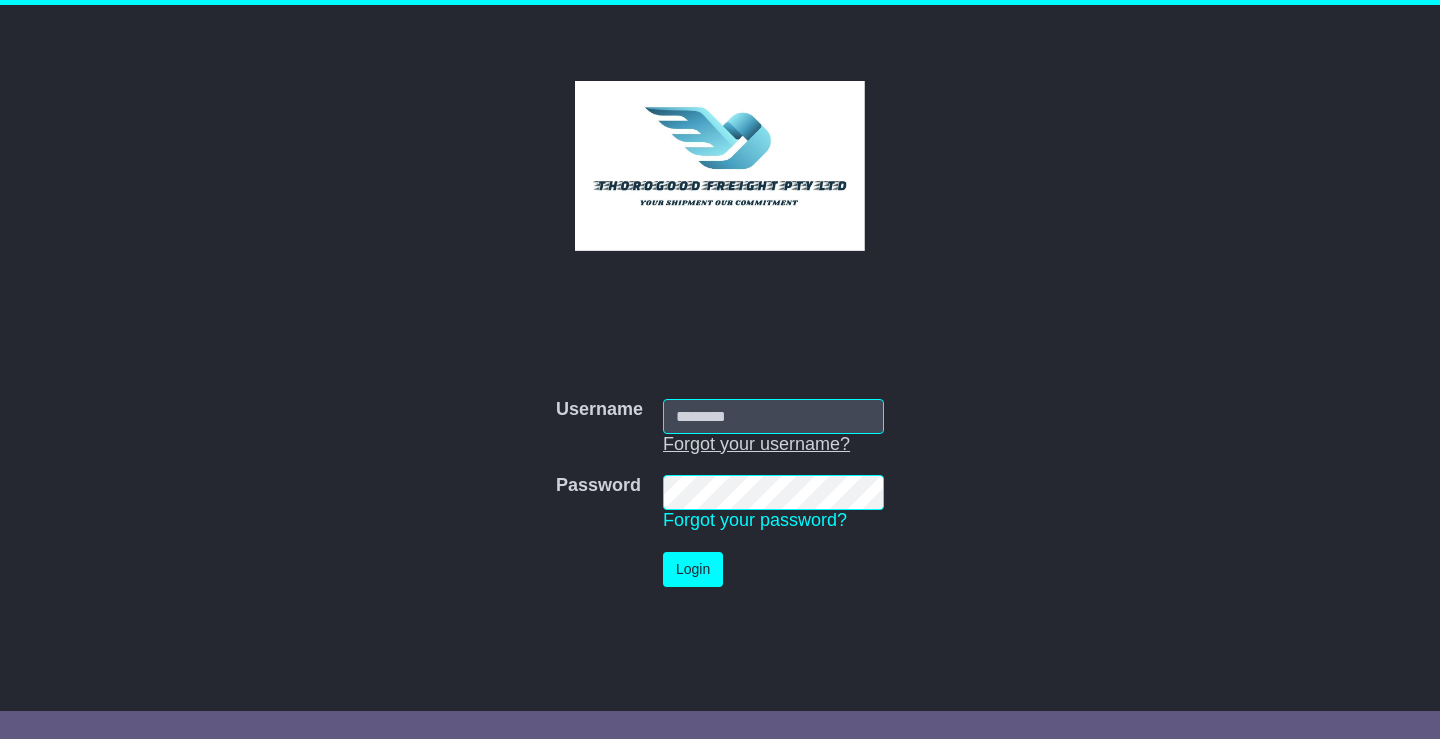 type on "**********" 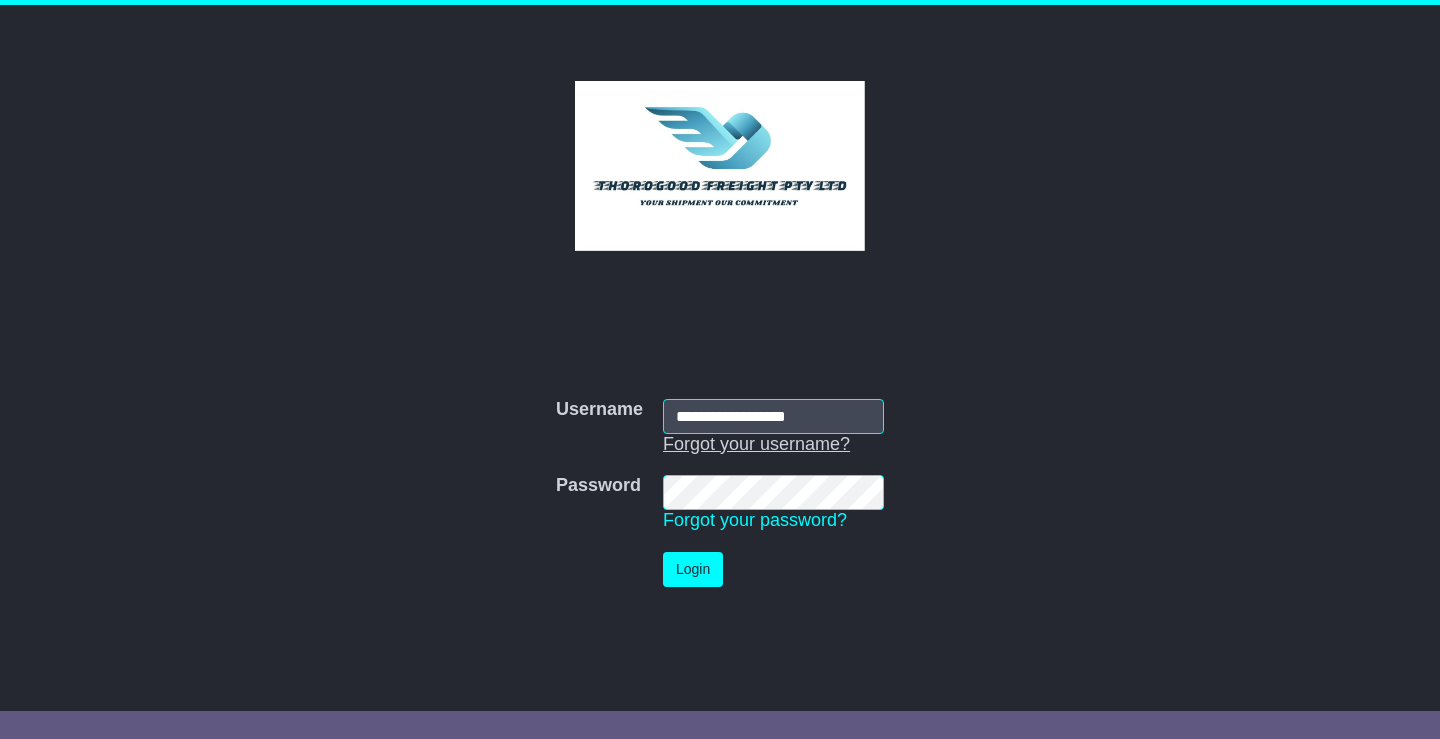 click on "Login" at bounding box center [693, 569] 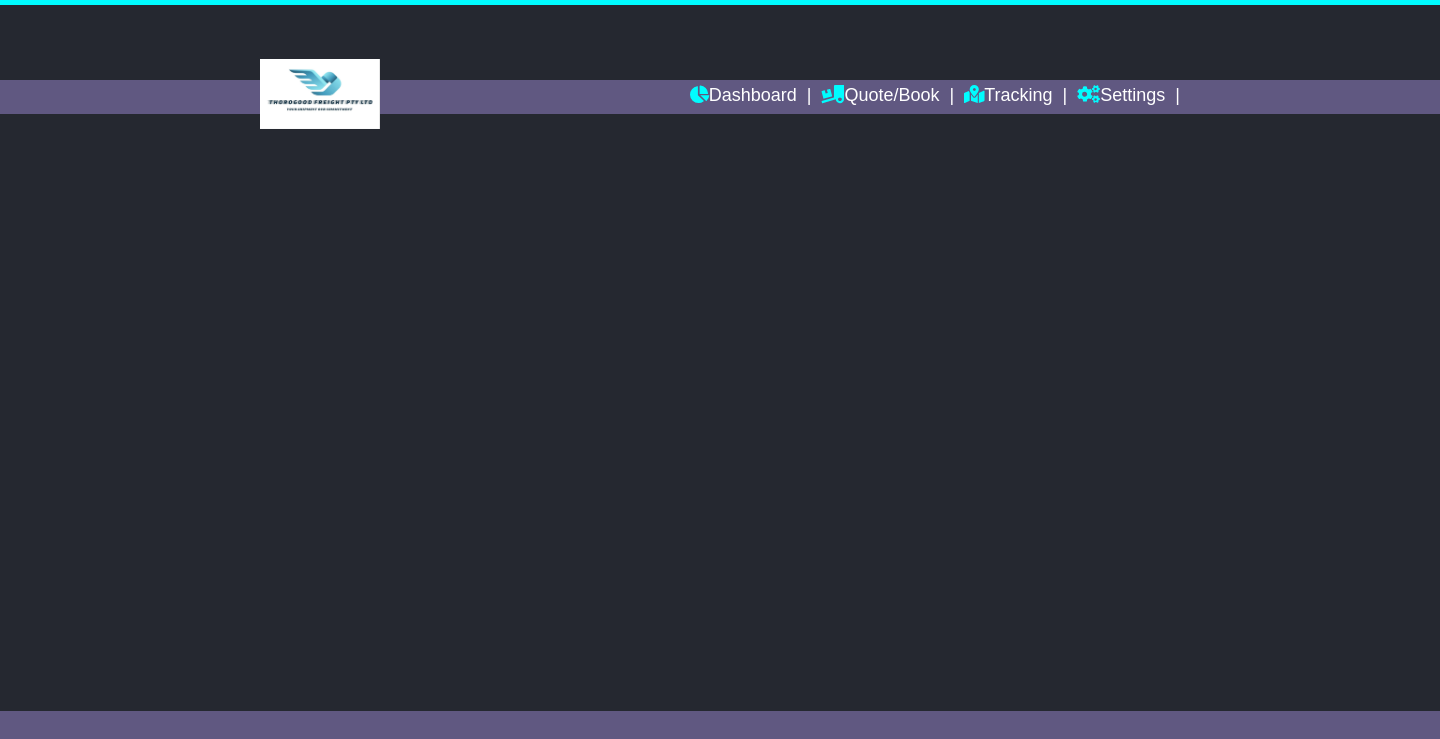 scroll, scrollTop: 0, scrollLeft: 0, axis: both 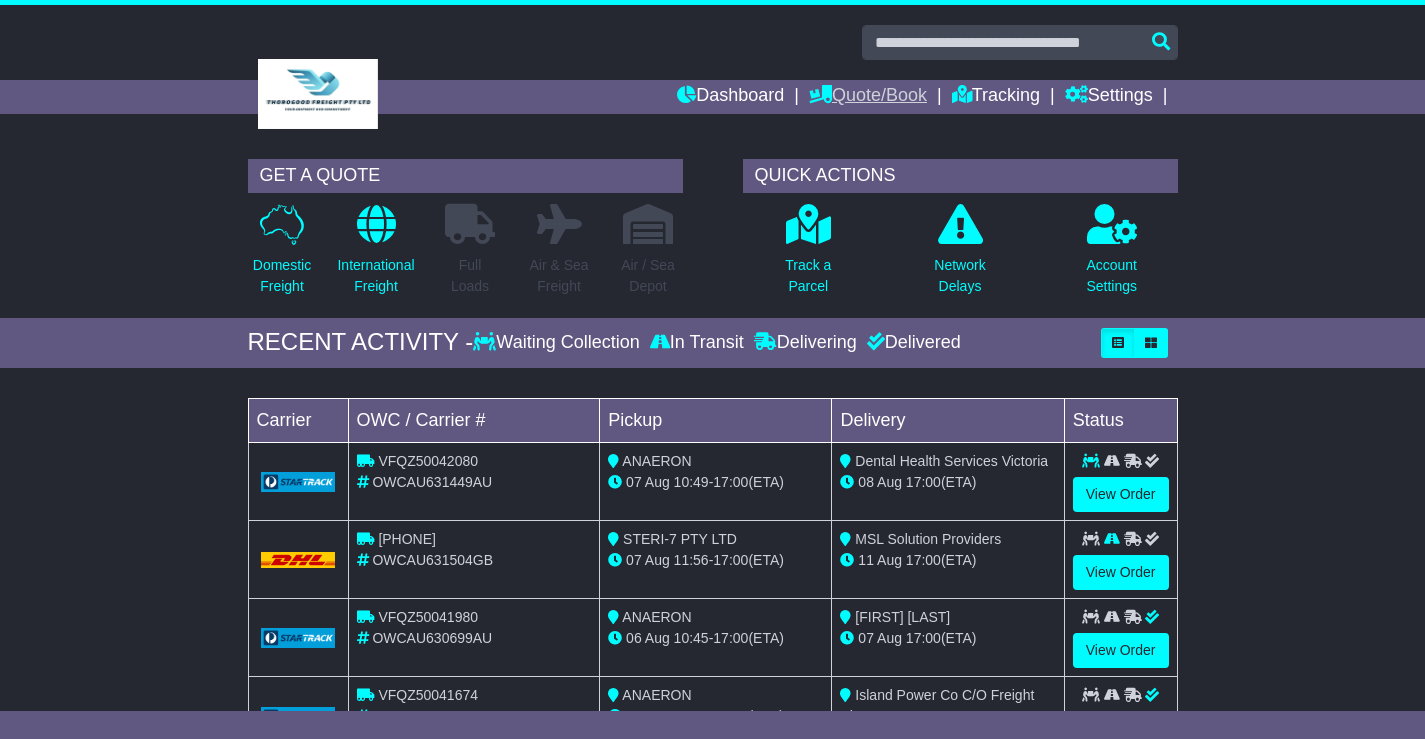 click on "Quote/Book" at bounding box center [868, 97] 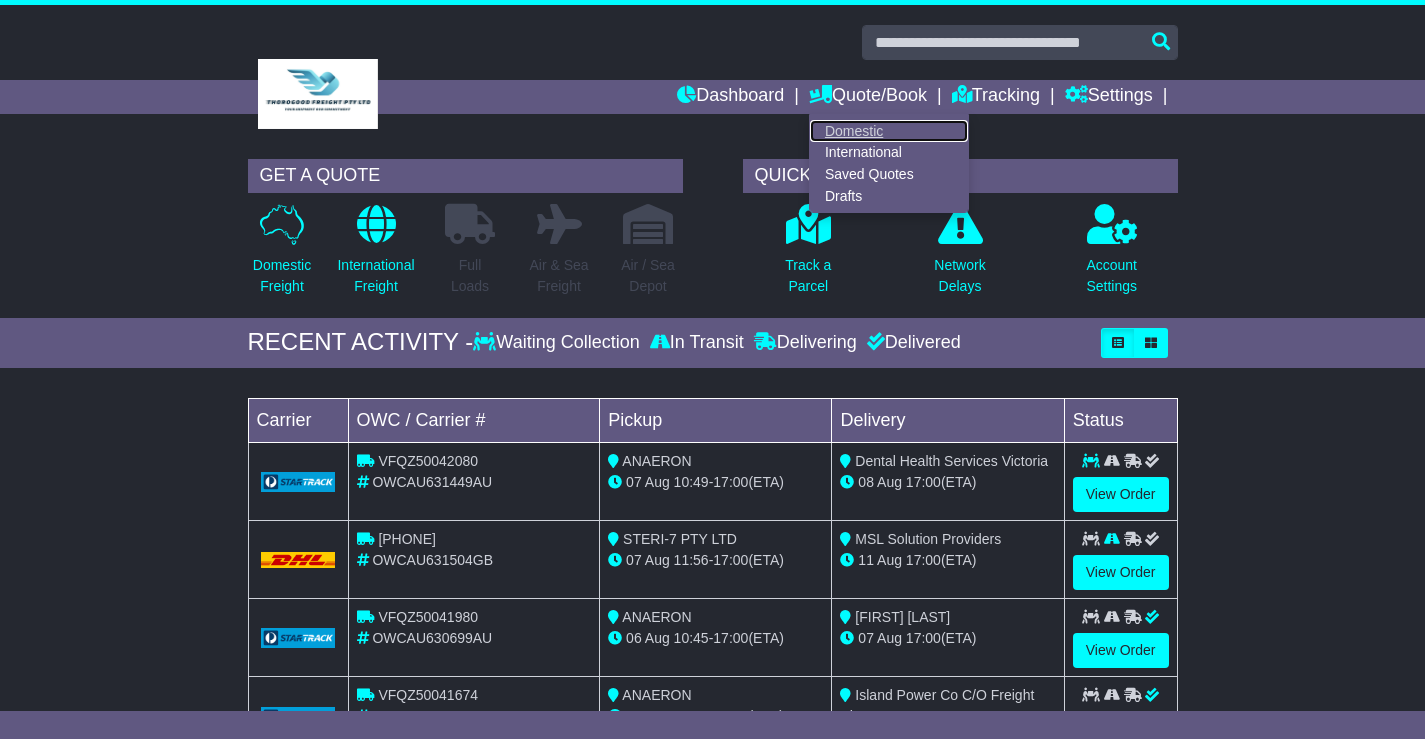 click on "Domestic" at bounding box center [889, 131] 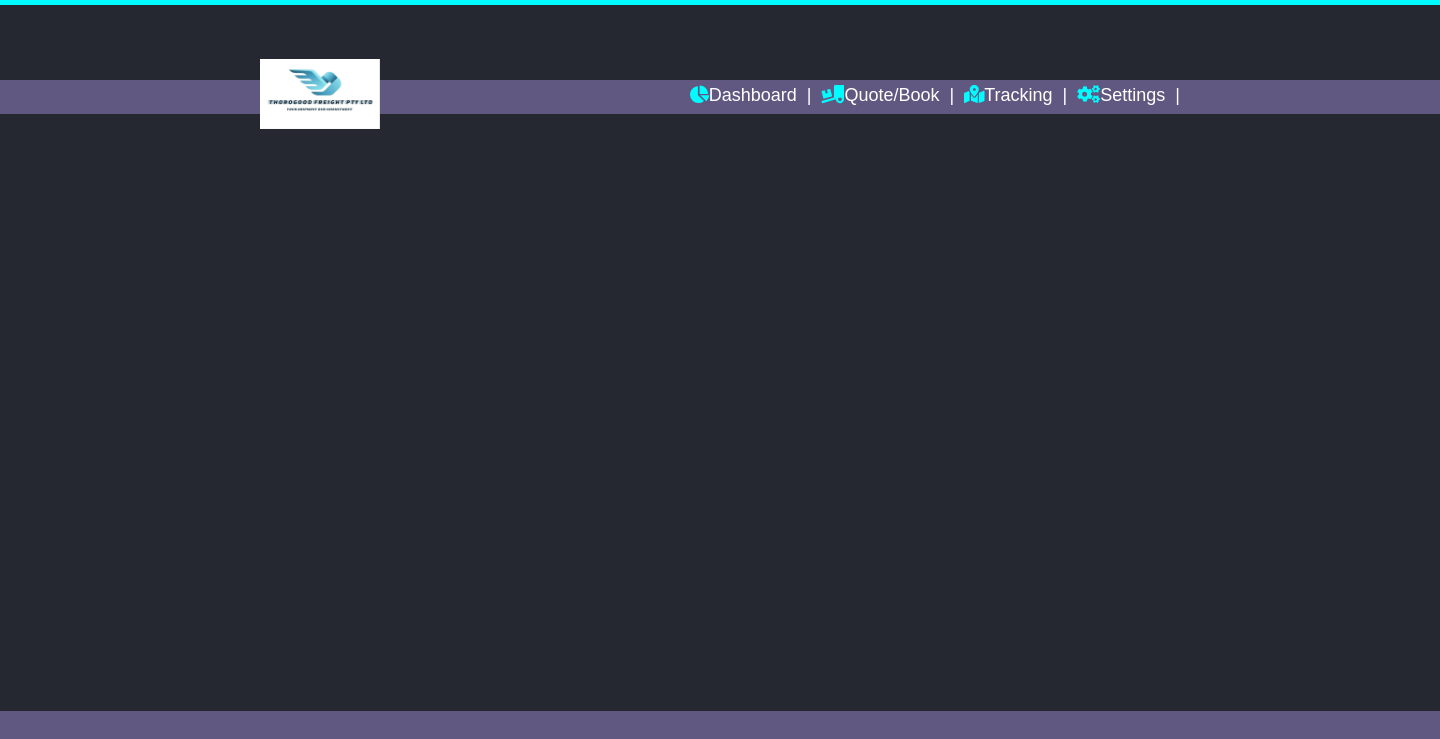 scroll, scrollTop: 0, scrollLeft: 0, axis: both 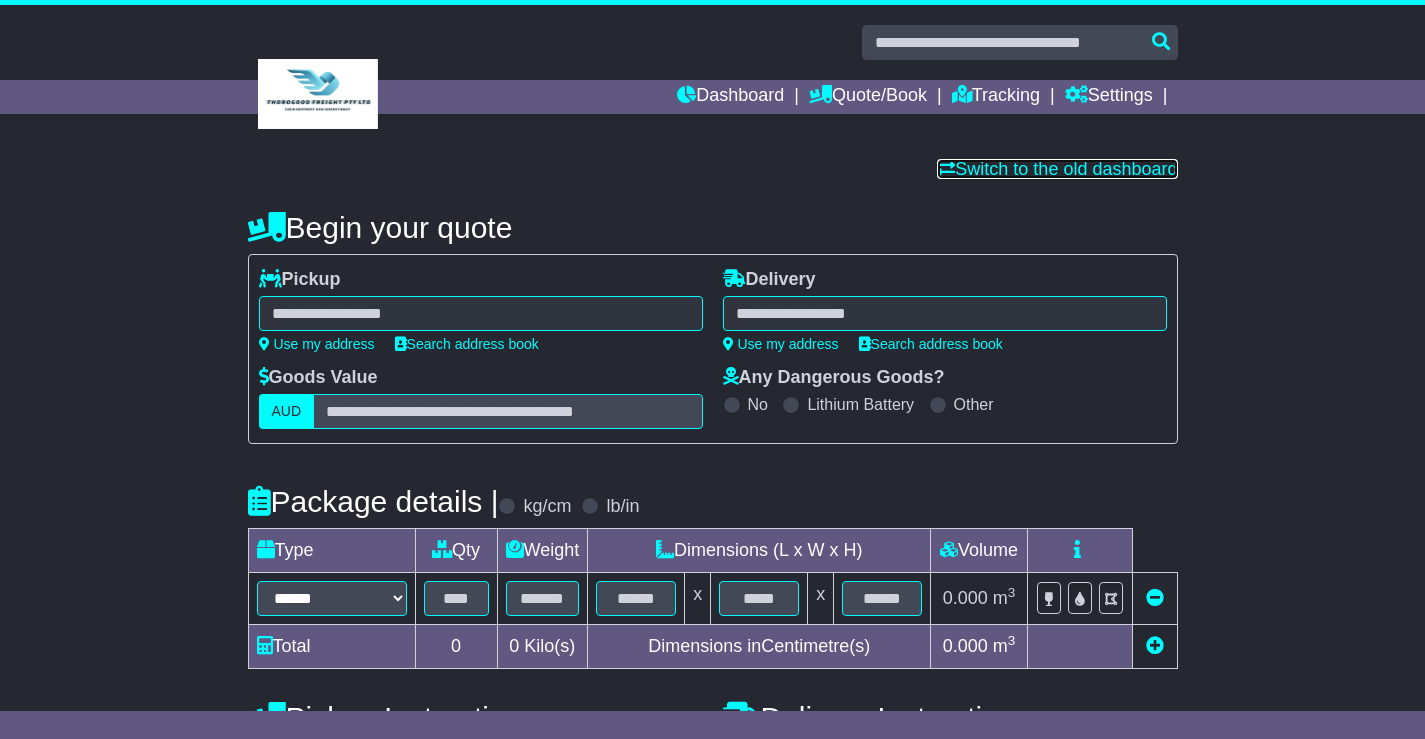 click on "Switch to the old dashboard" at bounding box center [1057, 169] 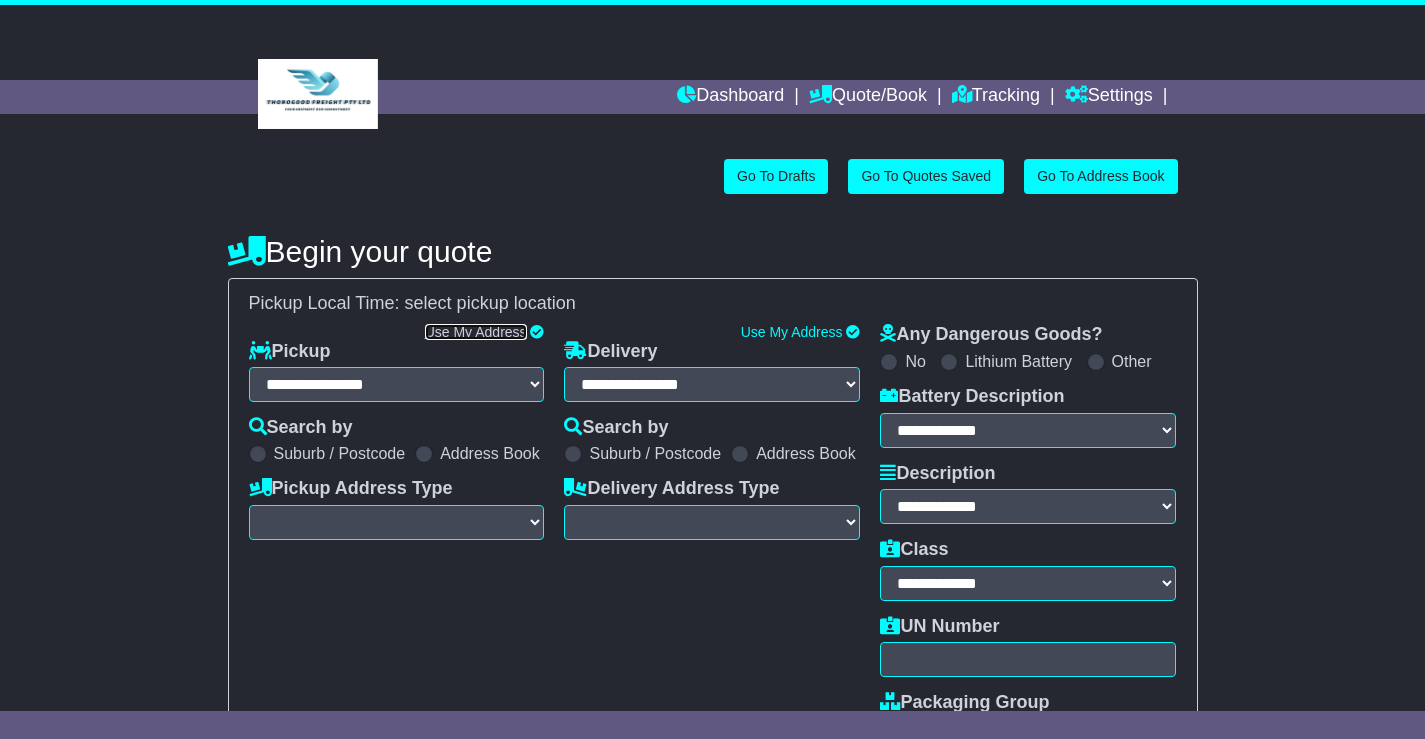click on "Use My Address" at bounding box center [476, 332] 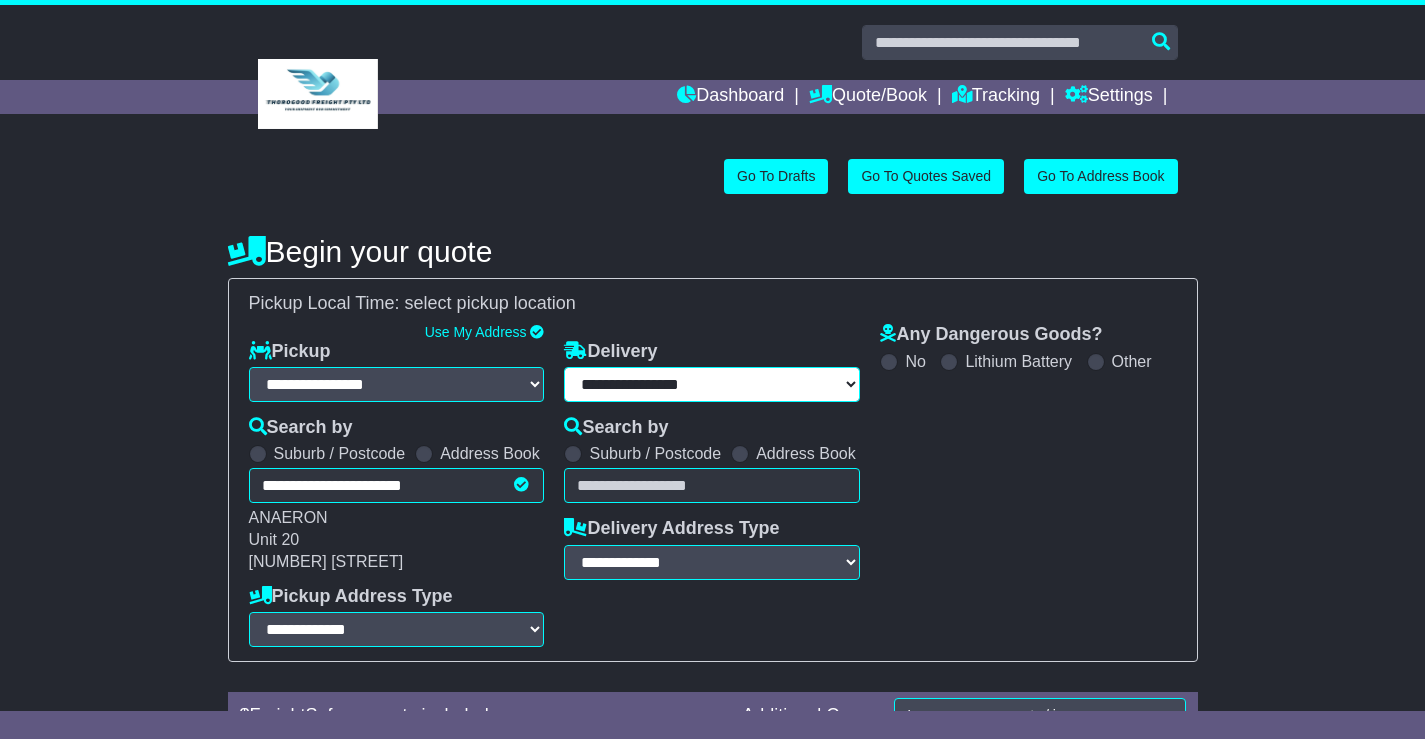 select on "**" 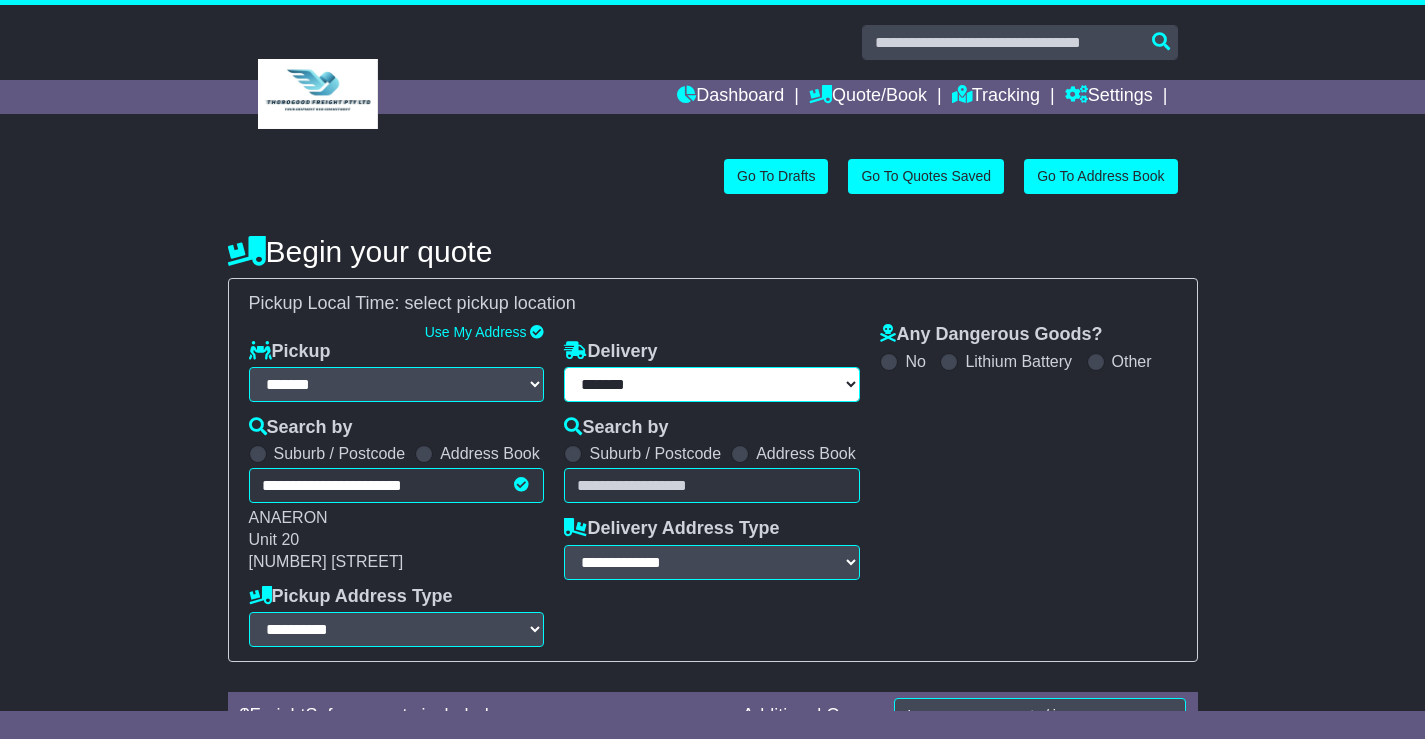 scroll, scrollTop: 0, scrollLeft: 0, axis: both 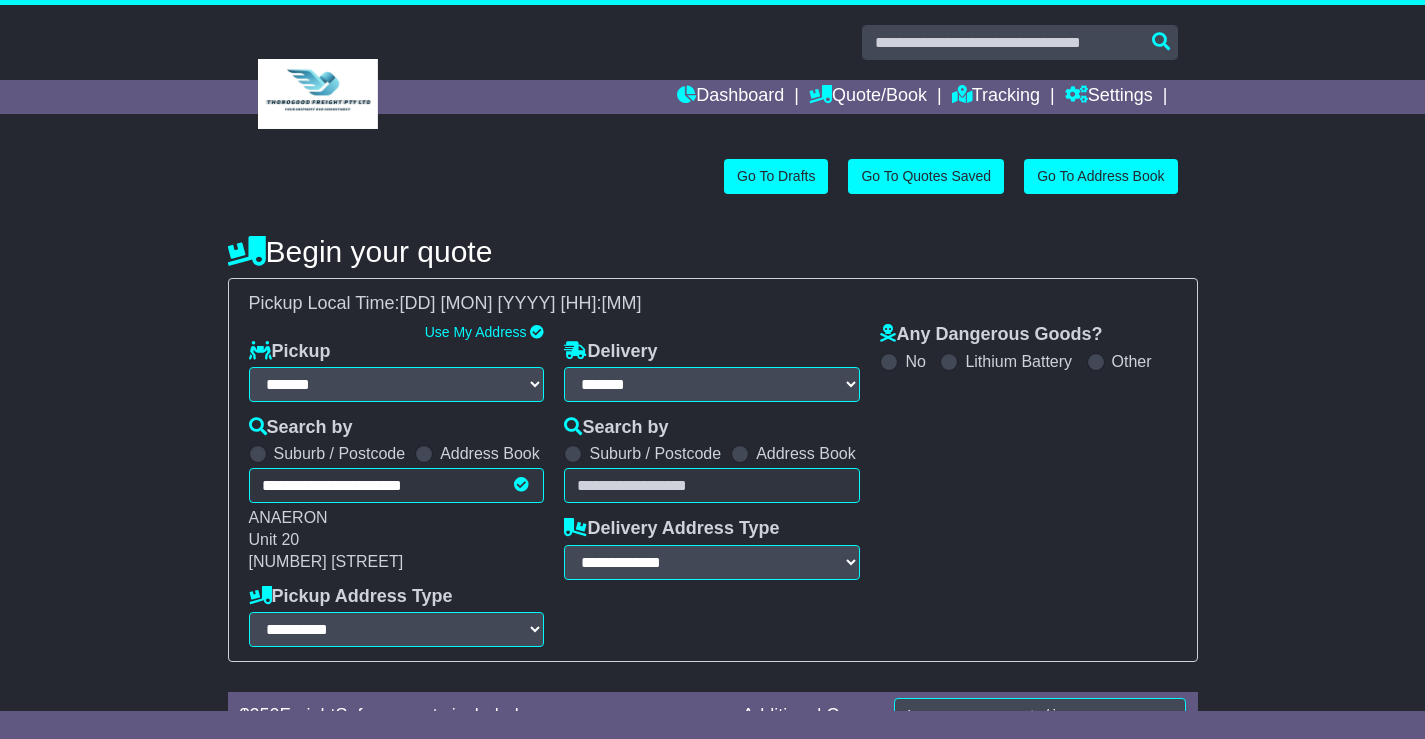 click at bounding box center (740, 454) 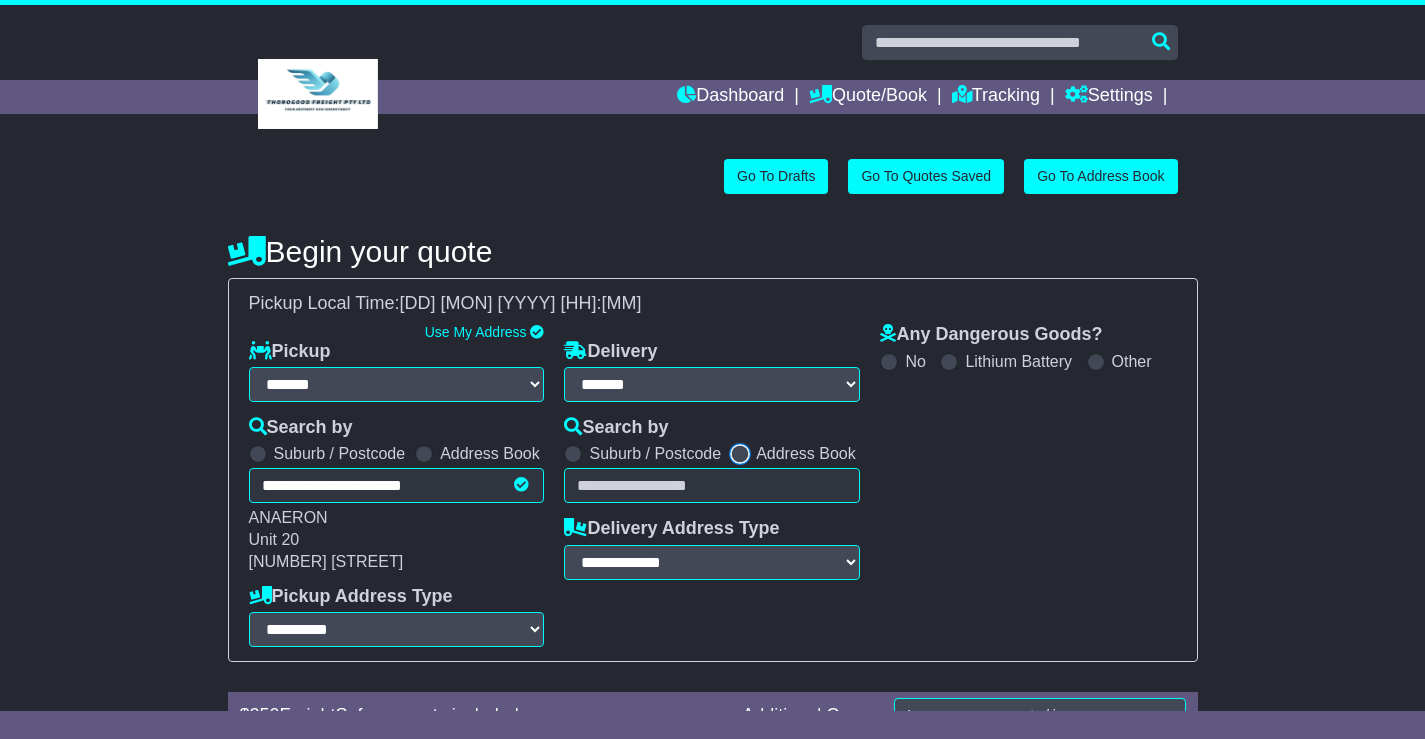 select 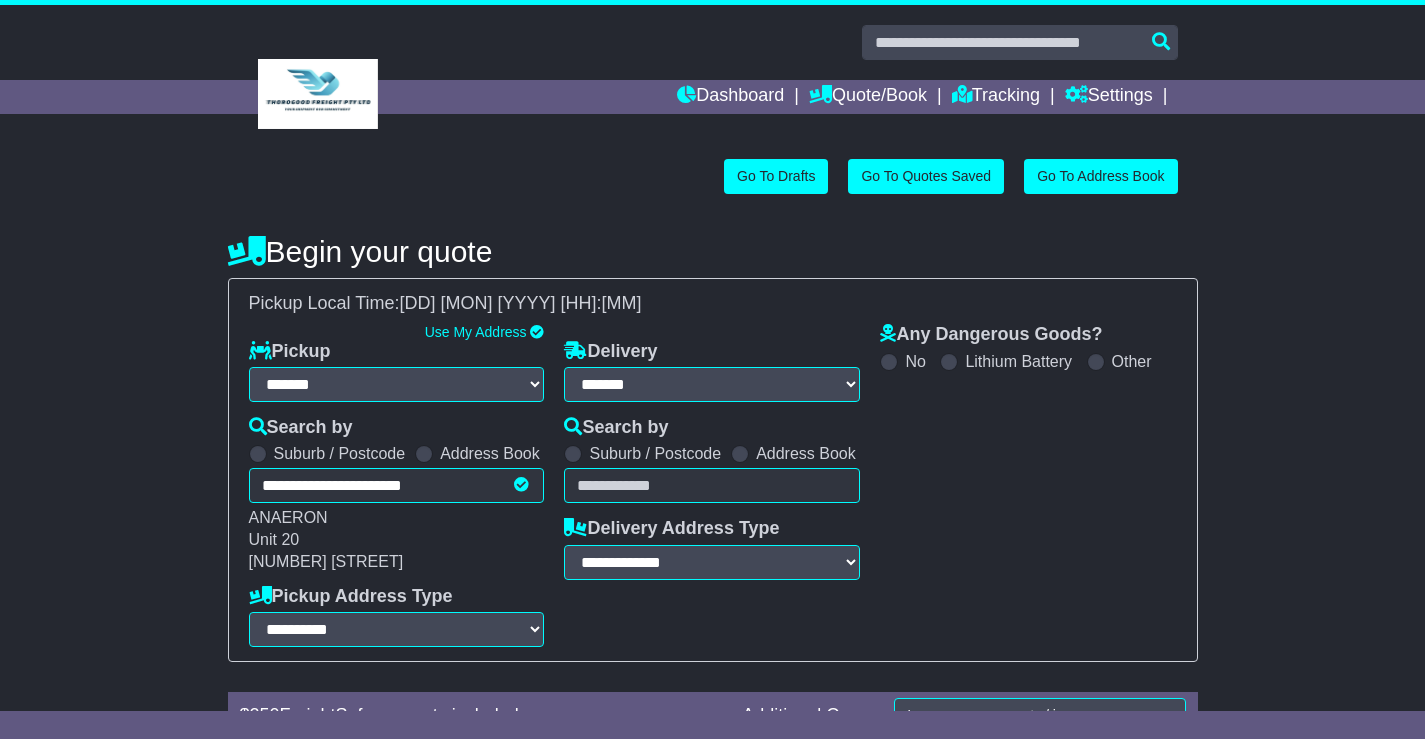 click on "Unknown City / Postcode Pair
×
You have entered     address.
Our database shows the postcode and suburb don't match. Please make sure location exists otherwise you might not receive all quotes available.
Maybe you meant to use some of the next:
Ok" at bounding box center [712, 485] 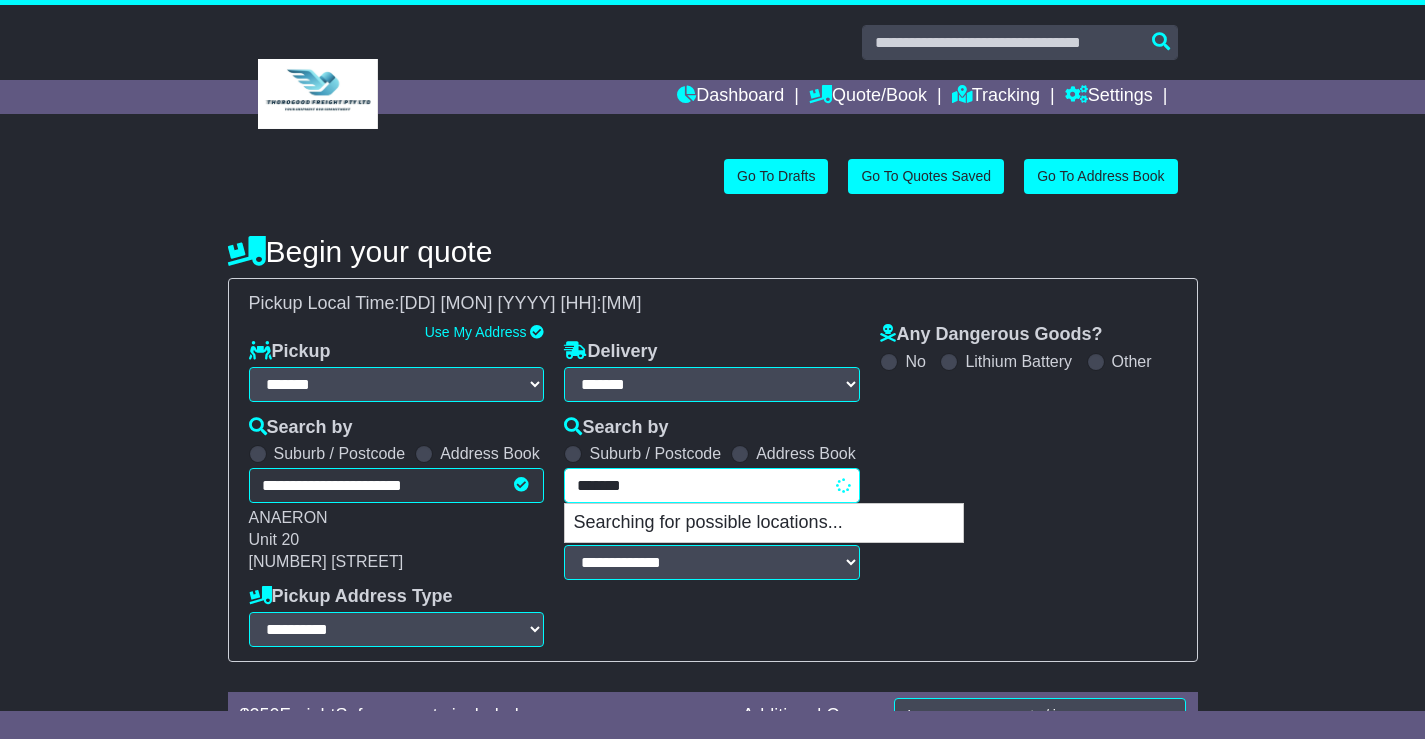 type on "********" 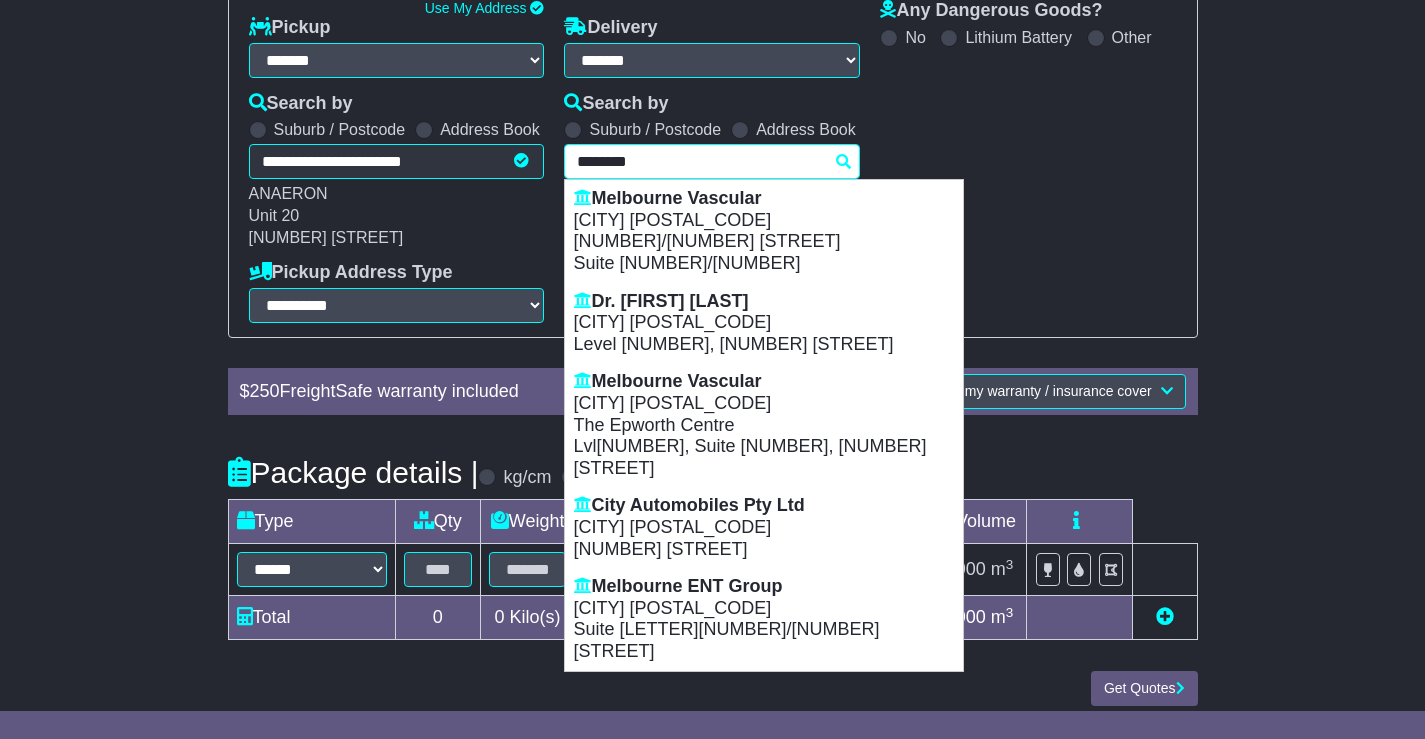 scroll, scrollTop: 341, scrollLeft: 0, axis: vertical 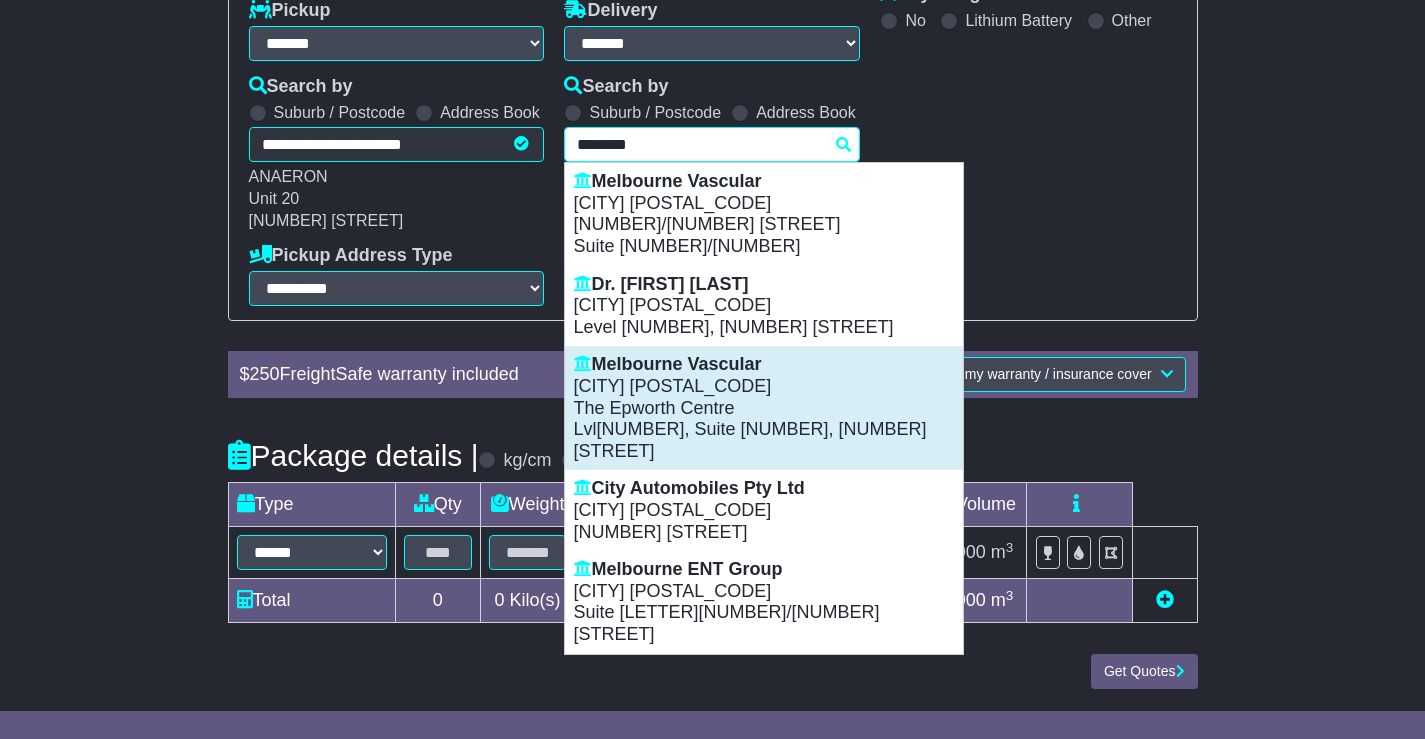 click on "The Epworth Centre" at bounding box center (764, 409) 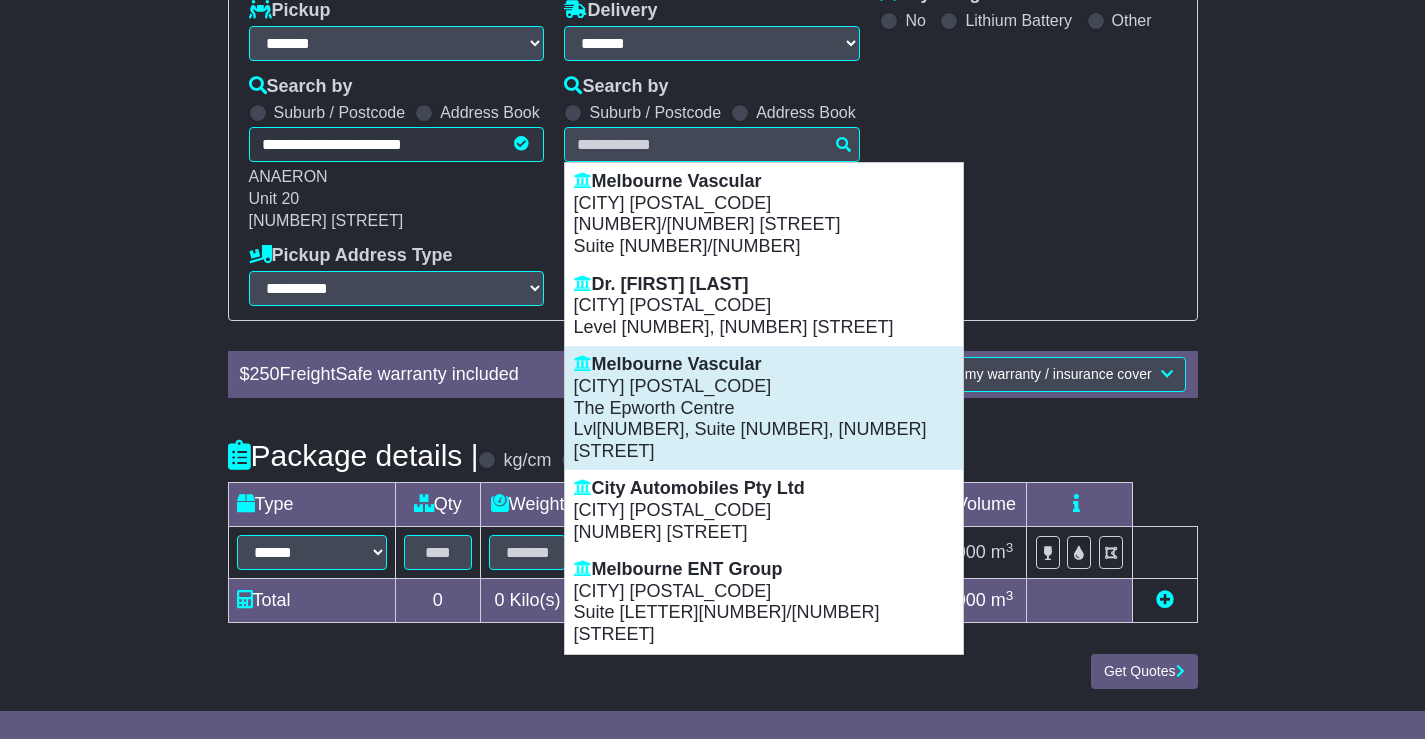 type on "**********" 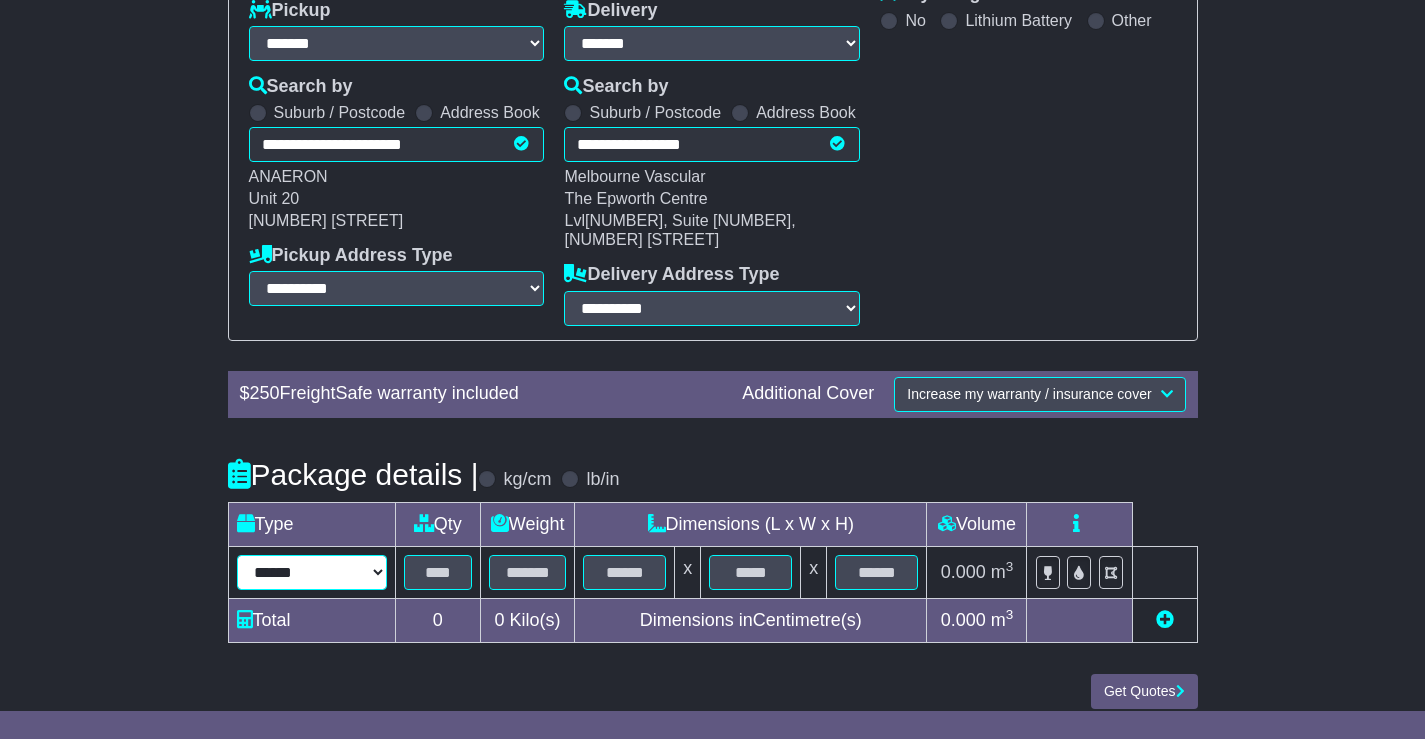 click on "****** ****** *** ******** ***** **** **** ****** *** *******" at bounding box center [312, 572] 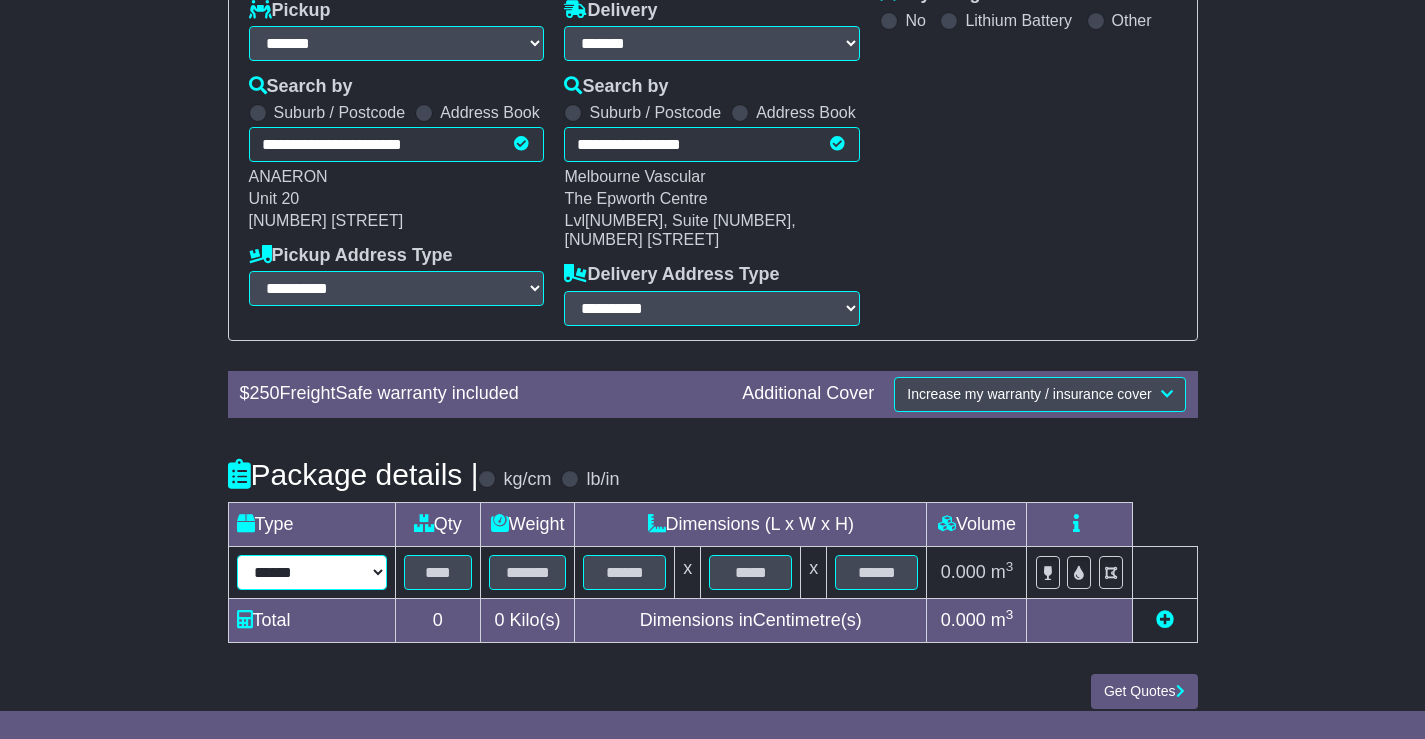 select on "***" 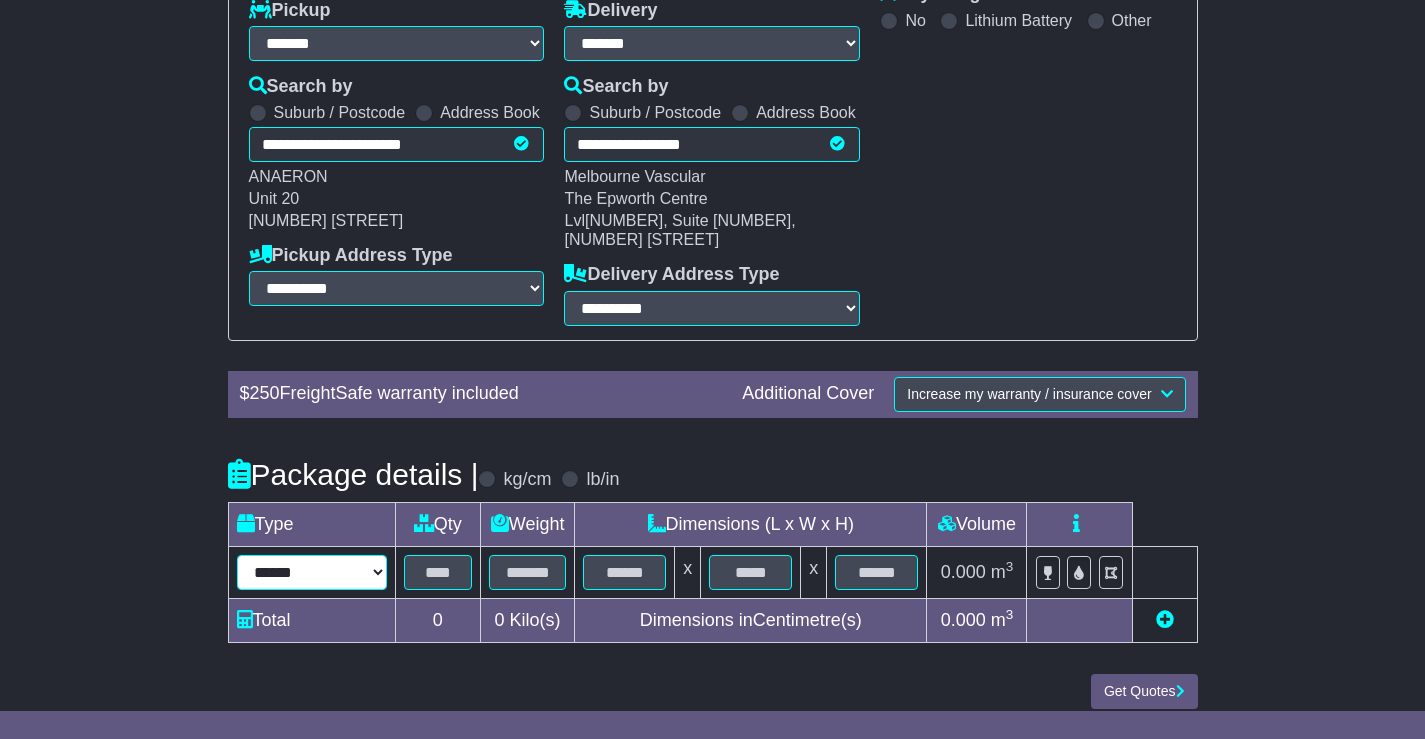 click on "****** ****** *** ******** ***** **** **** ****** *** *******" at bounding box center (312, 572) 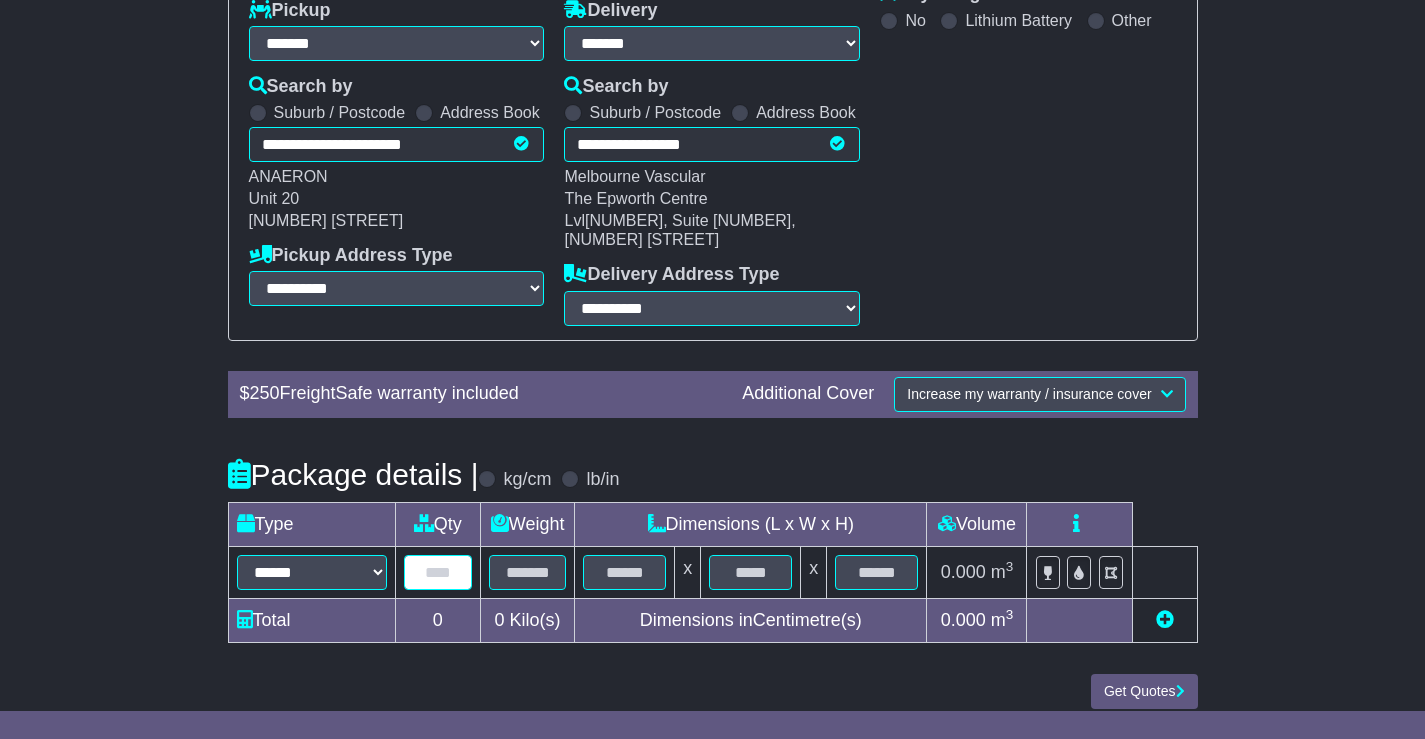 click at bounding box center [438, 572] 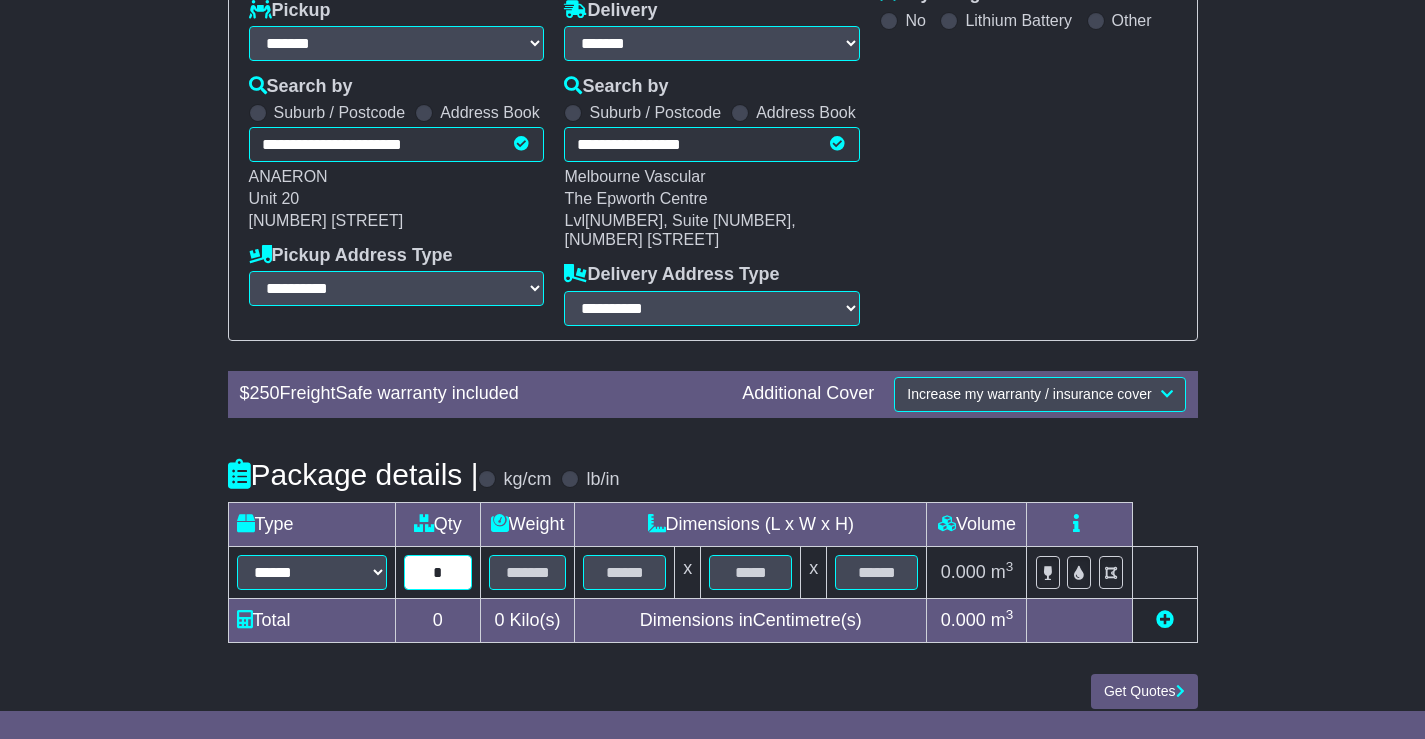 type on "*" 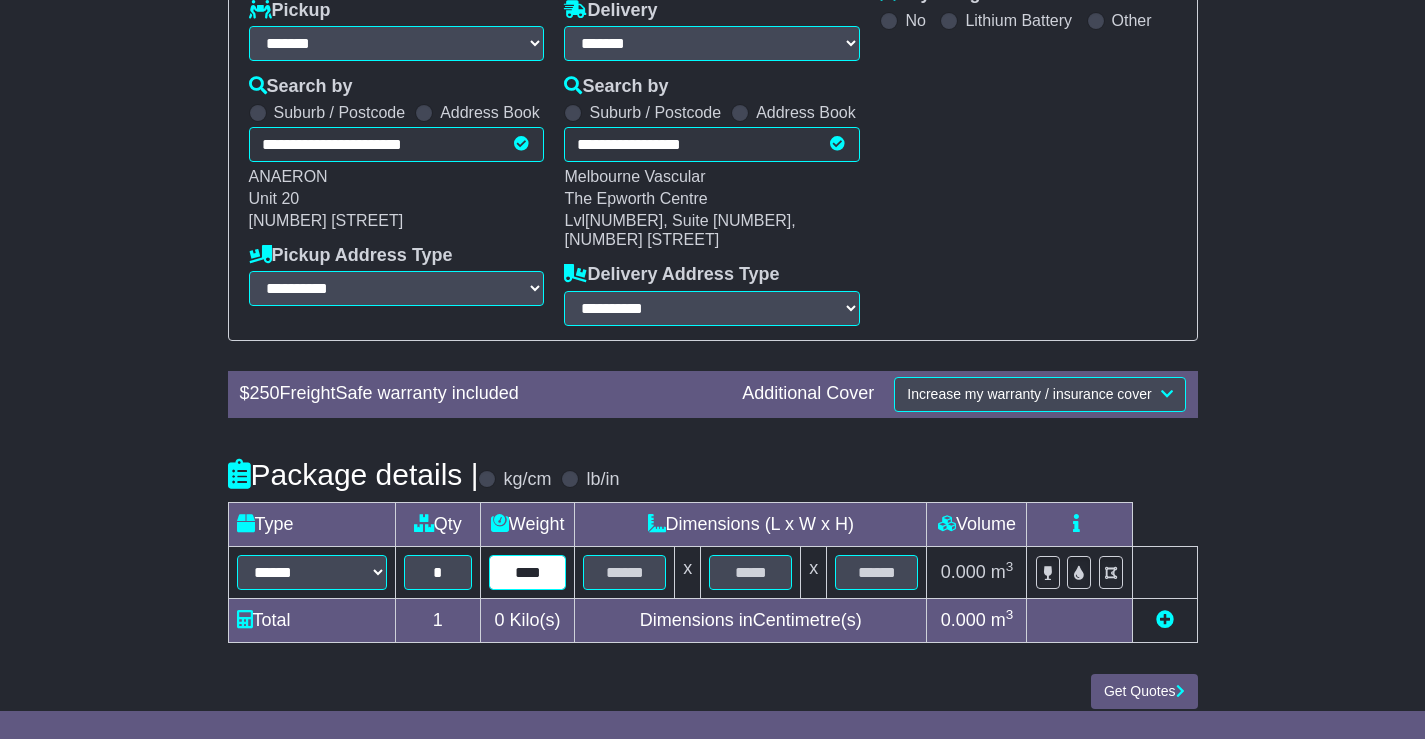 type on "****" 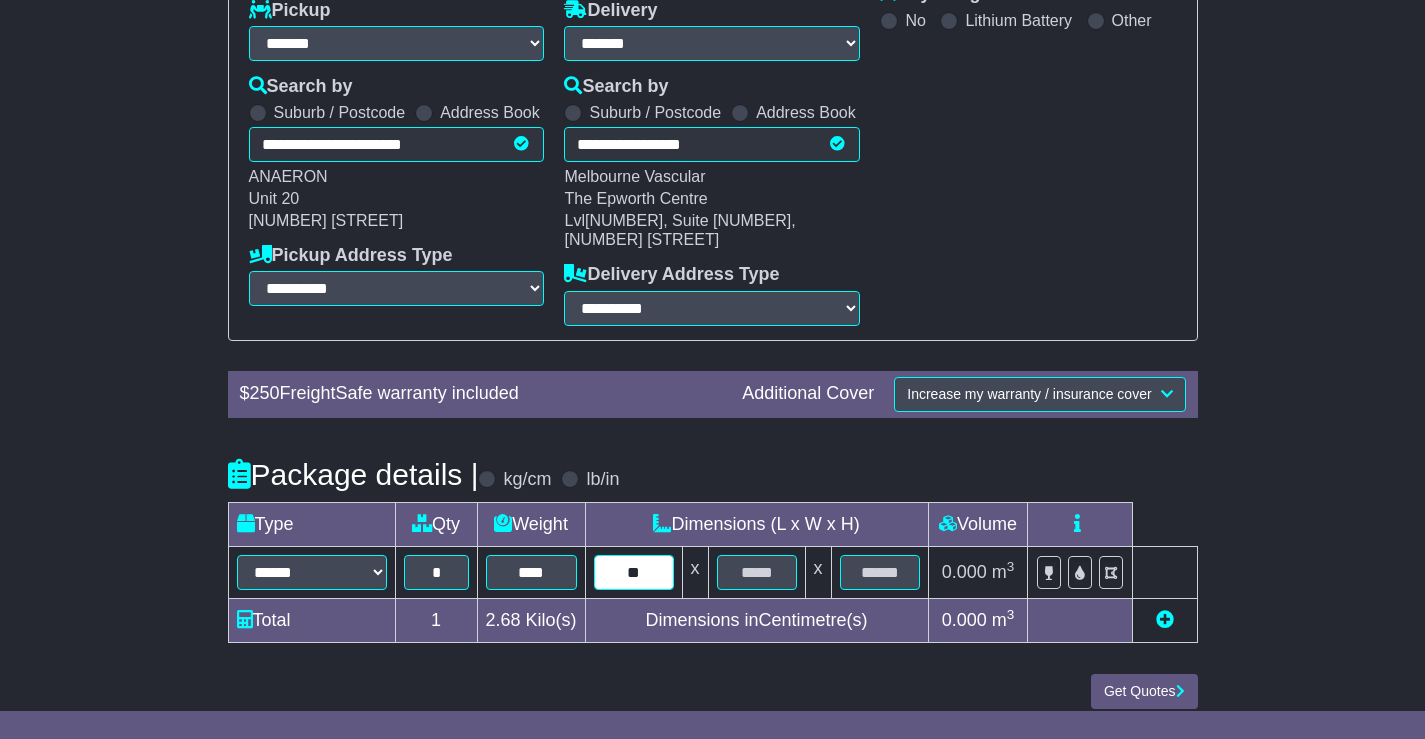 type on "**" 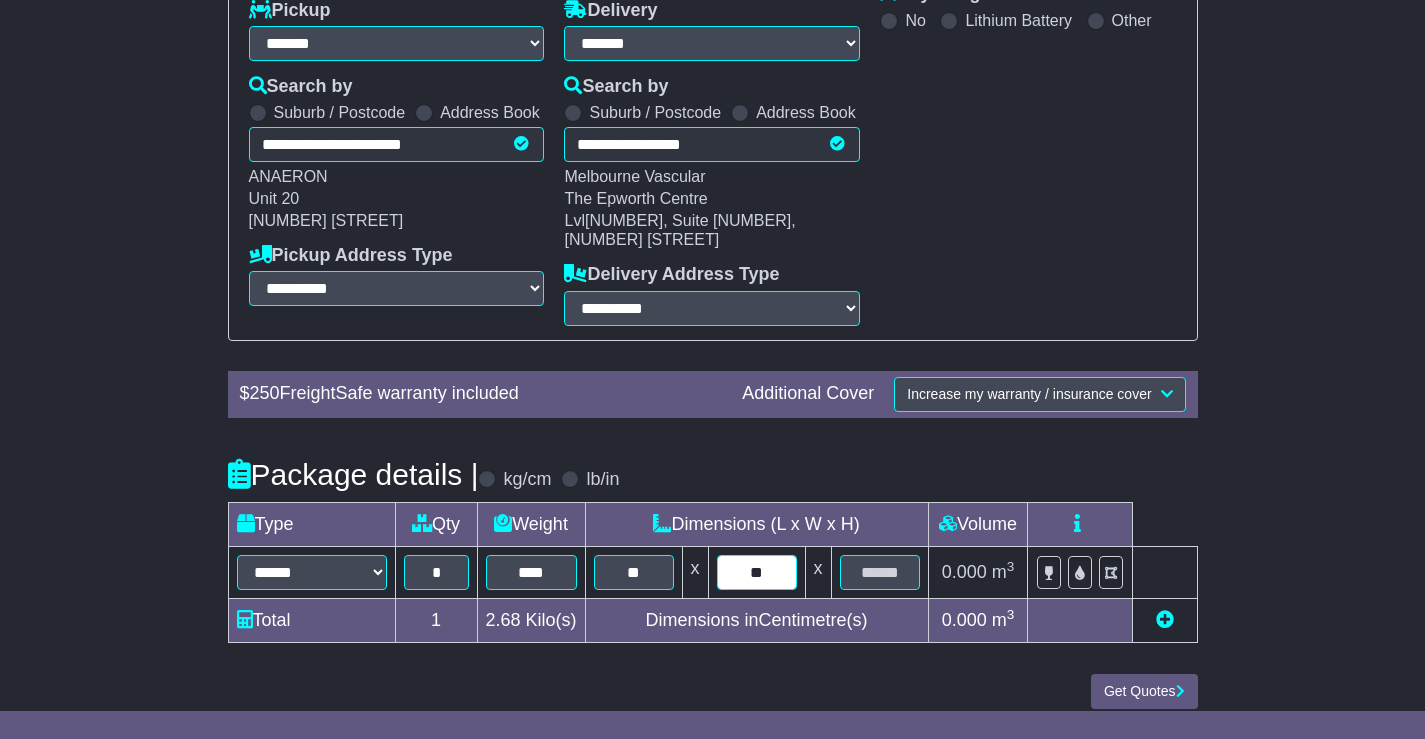 type on "**" 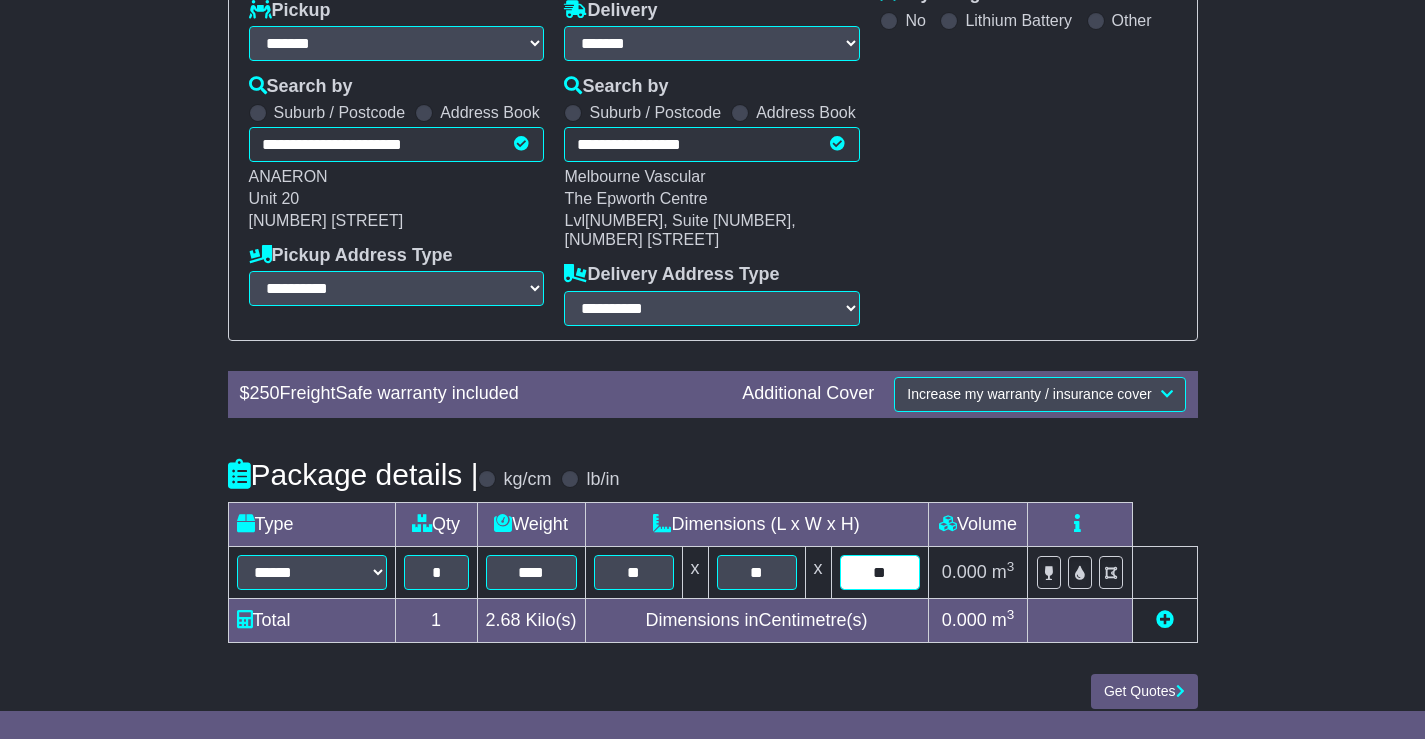 type on "**" 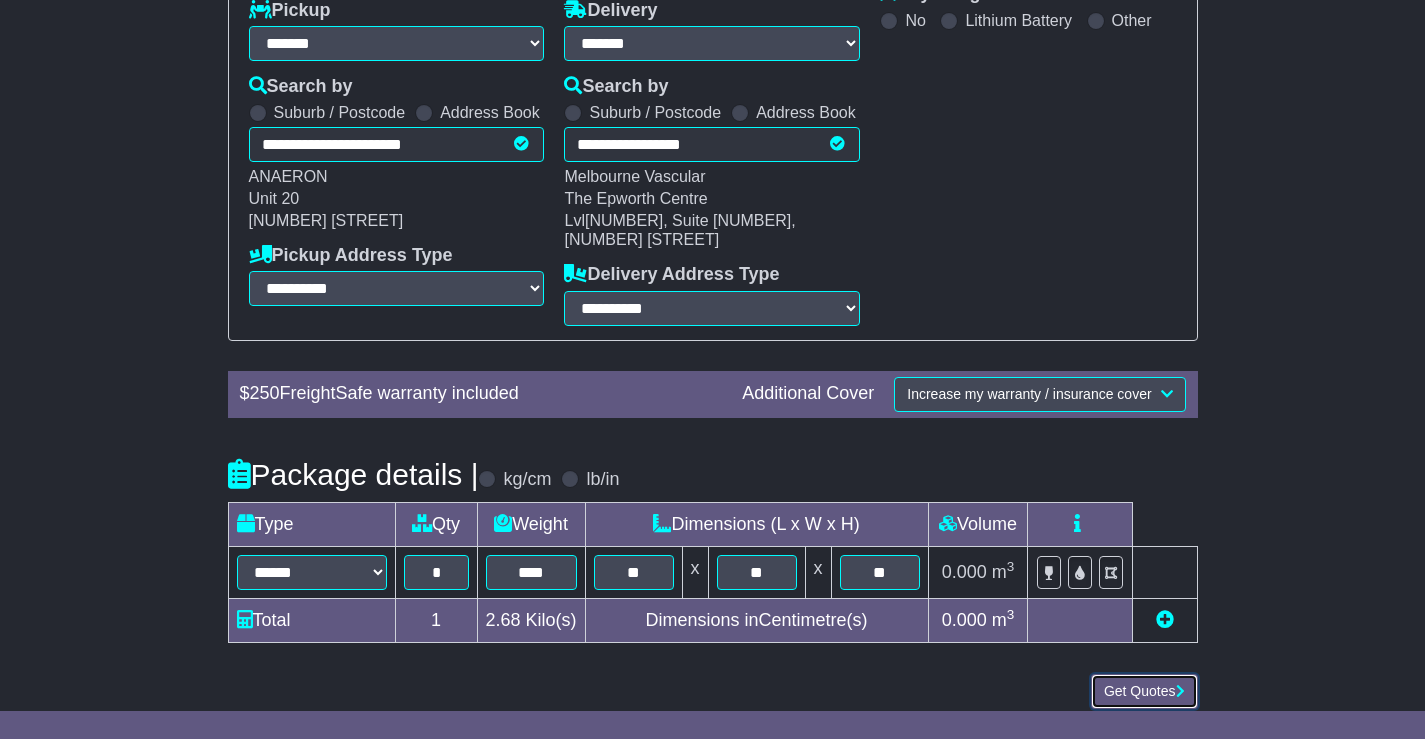 type 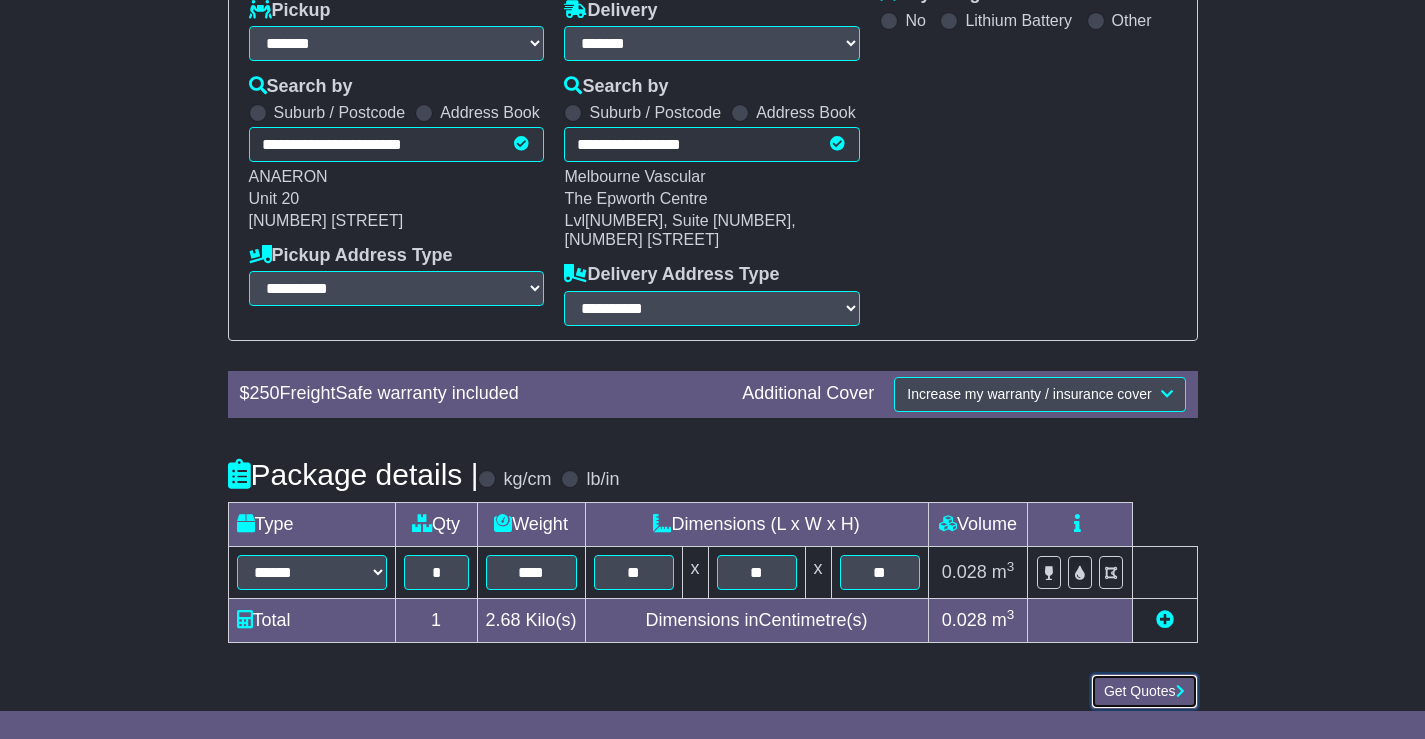 click on "Get Quotes" at bounding box center (1144, 691) 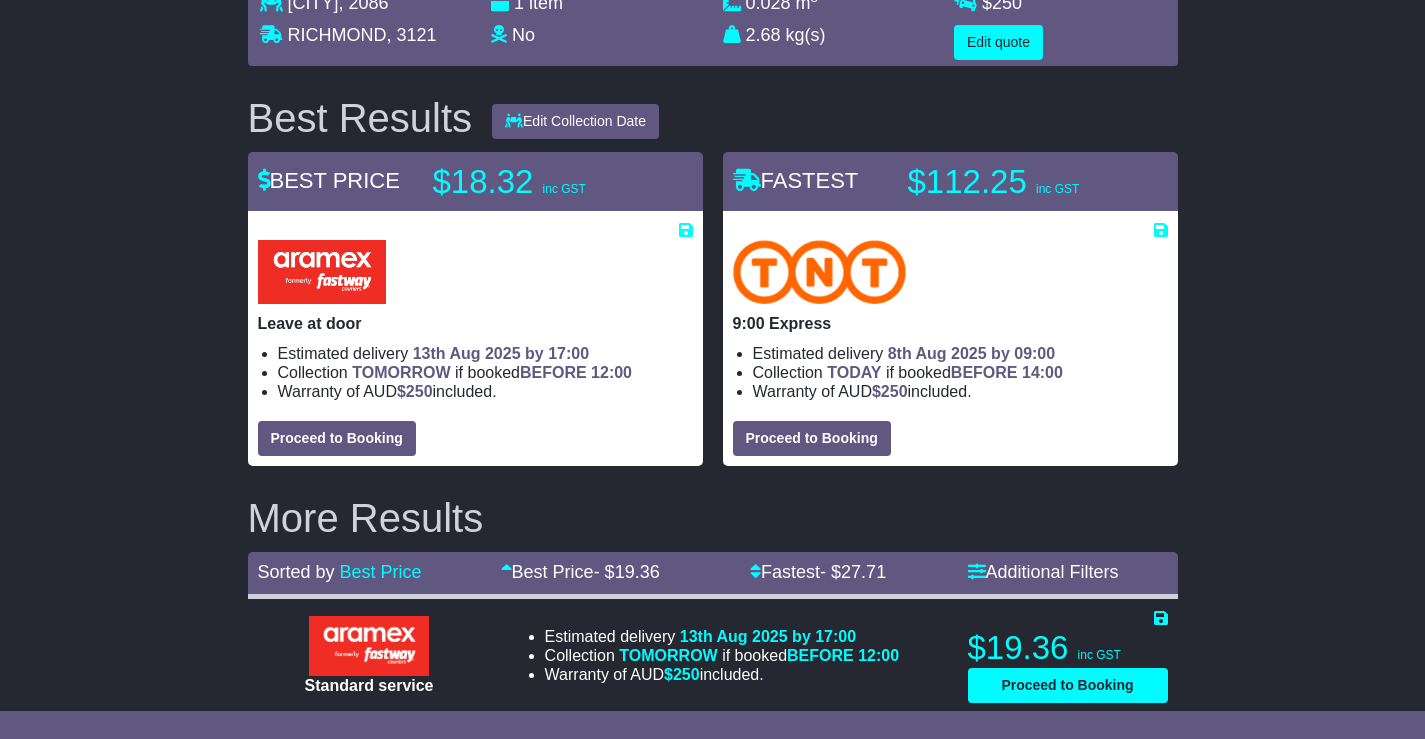 scroll, scrollTop: 258, scrollLeft: 0, axis: vertical 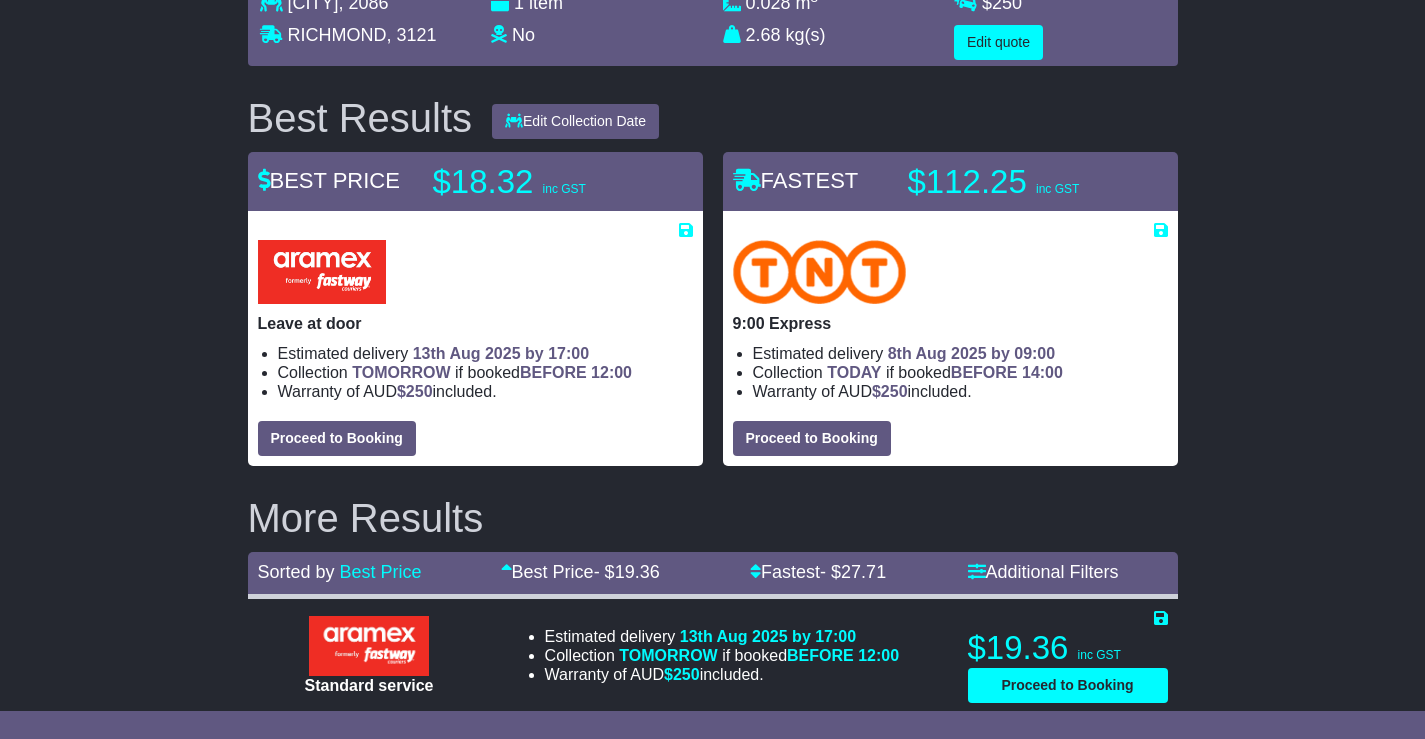 drag, startPoint x: 418, startPoint y: 202, endPoint x: 631, endPoint y: 205, distance: 213.02112 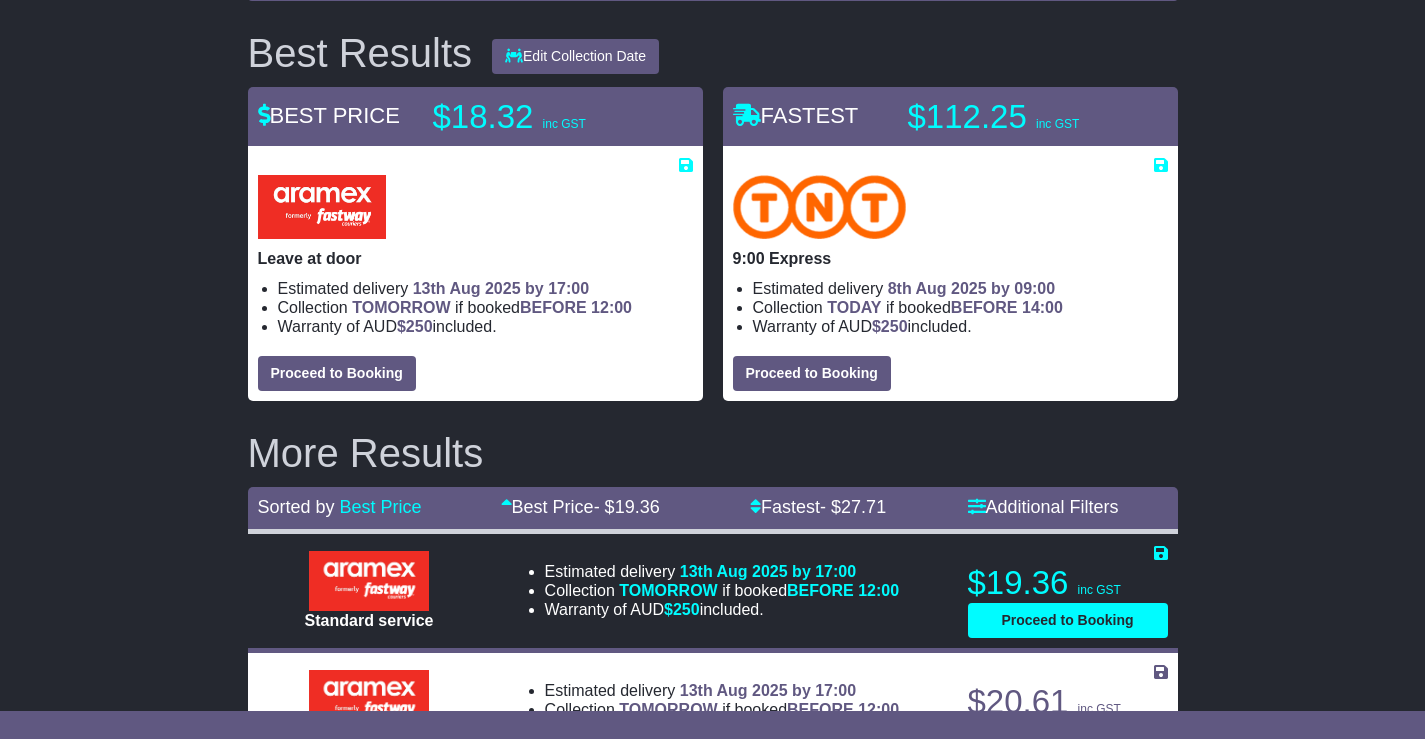 scroll, scrollTop: 358, scrollLeft: 0, axis: vertical 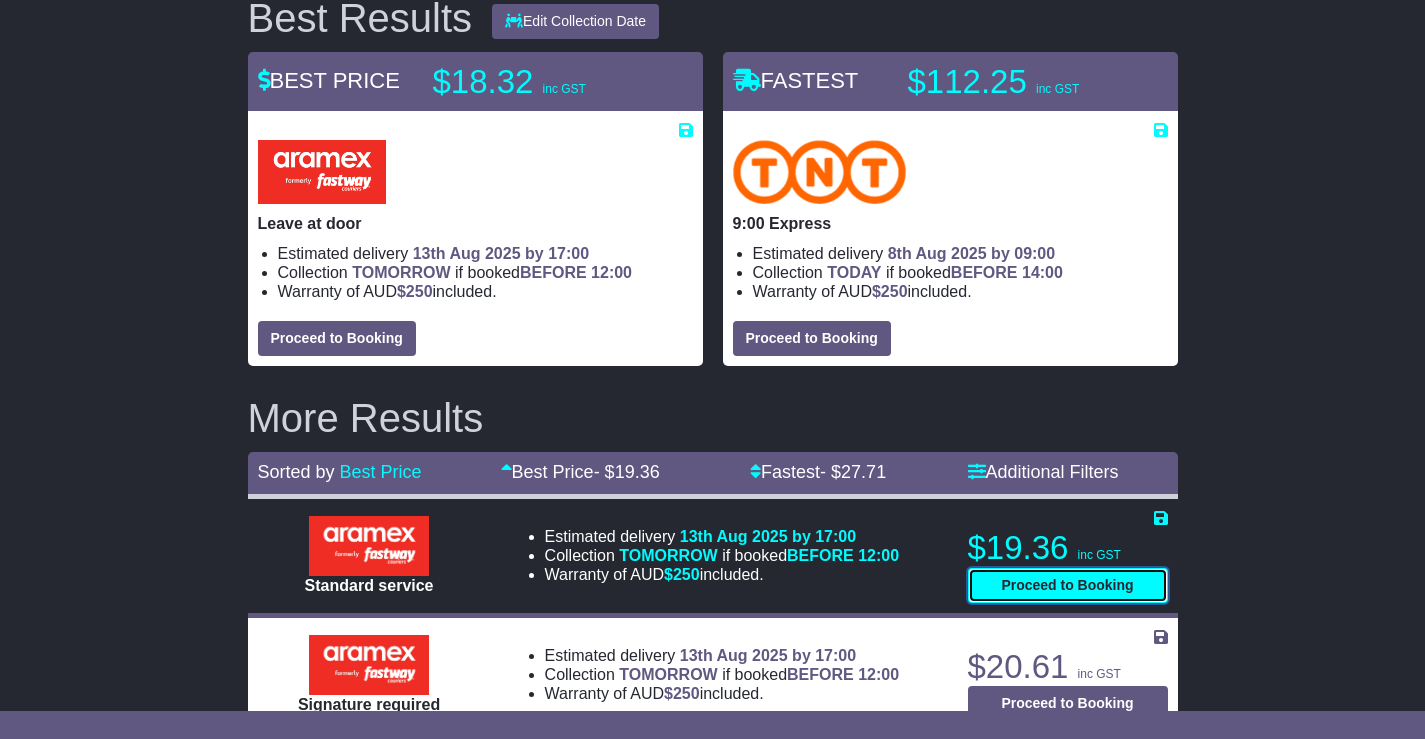click on "Proceed to Booking" at bounding box center (1068, 585) 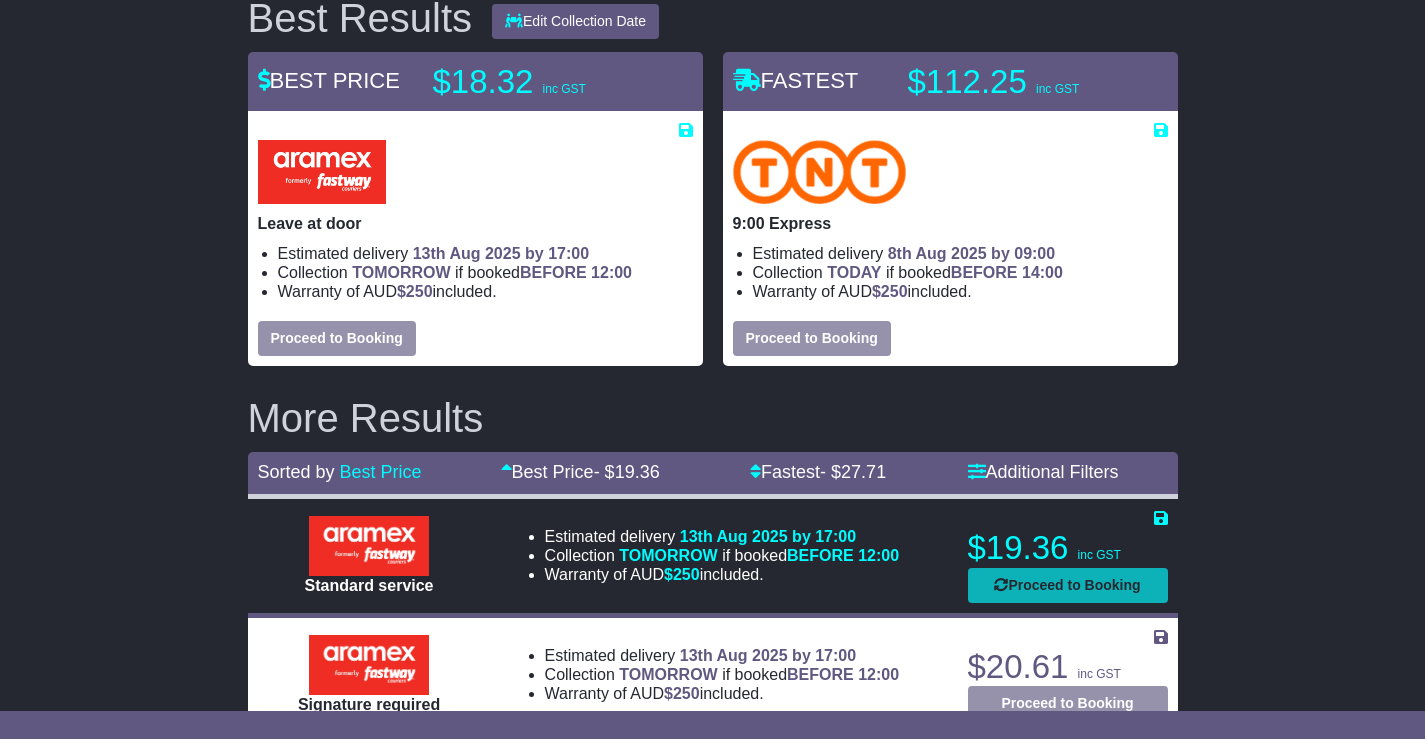 select on "***" 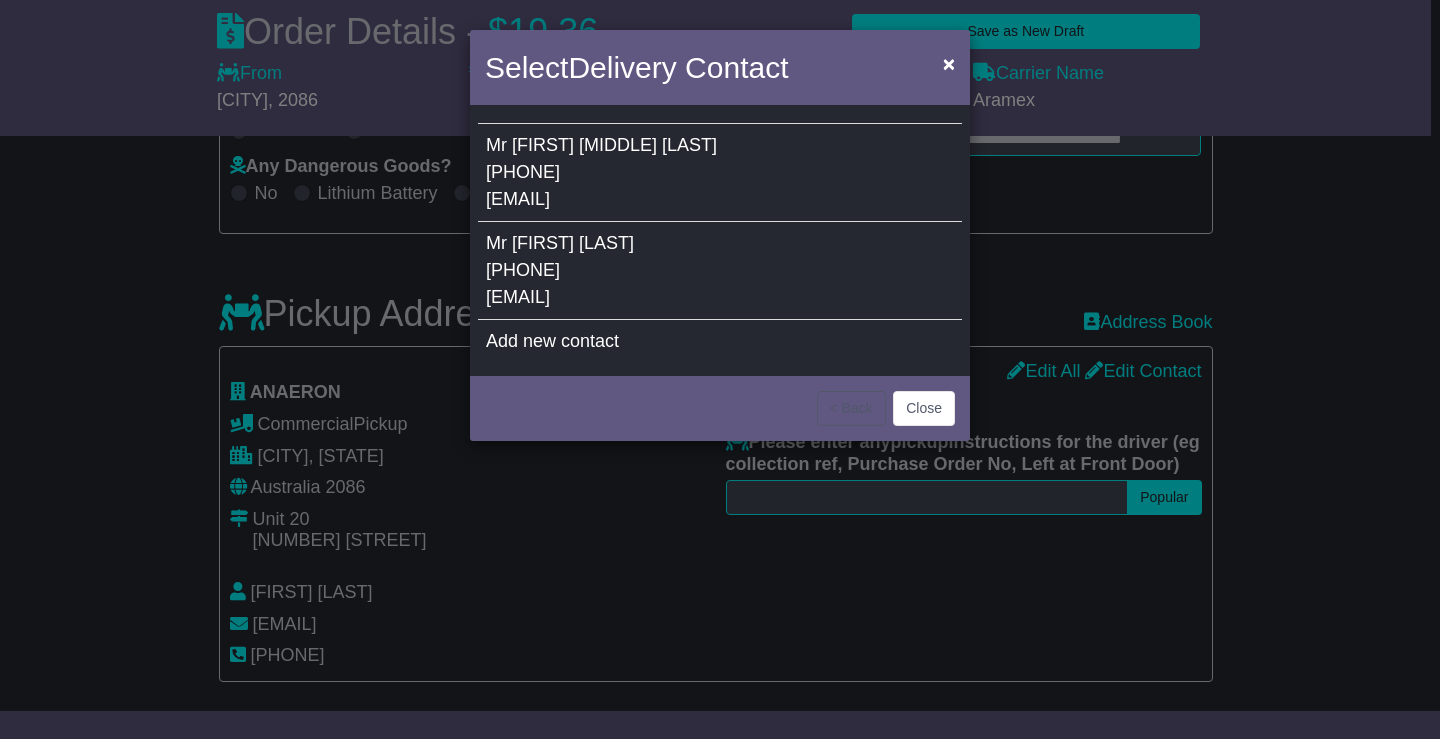 click on "[PHONE]" at bounding box center (523, 172) 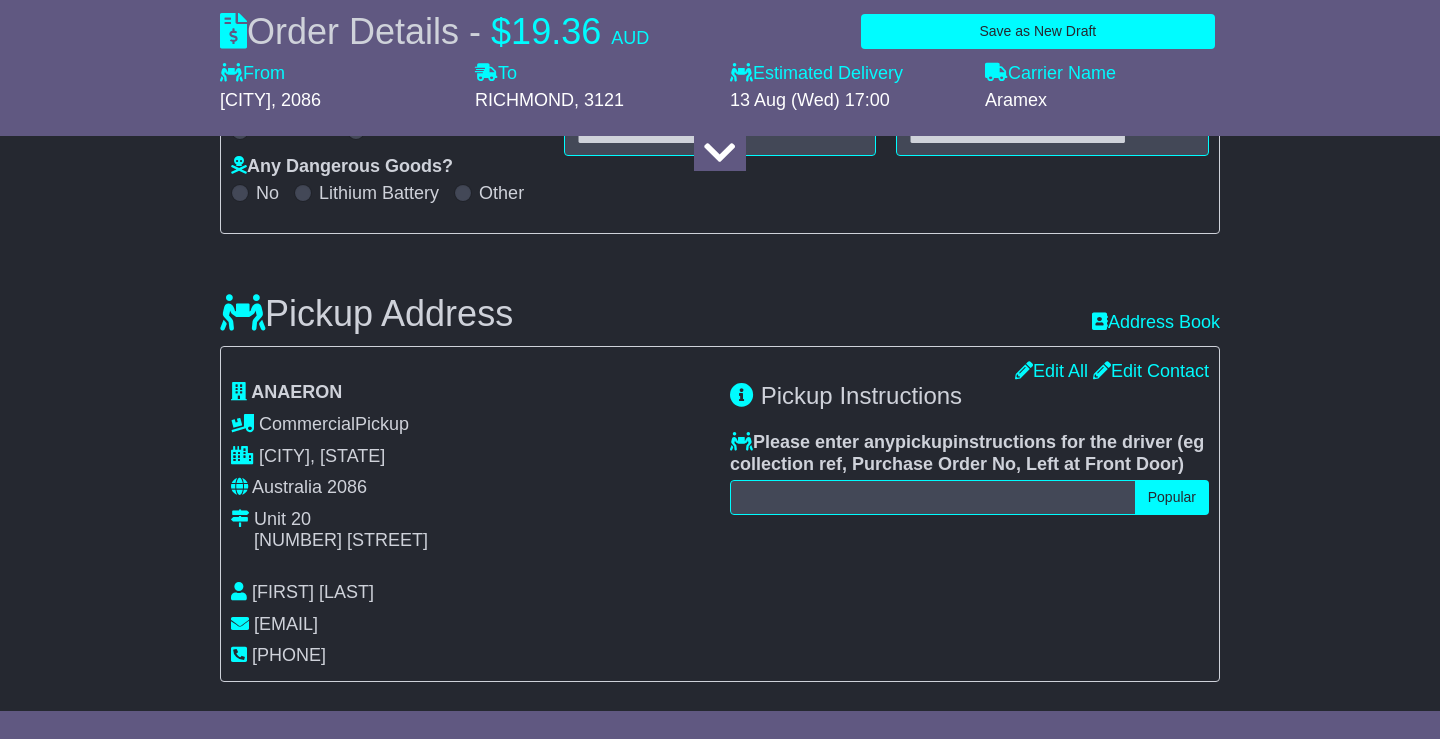 type on "**********" 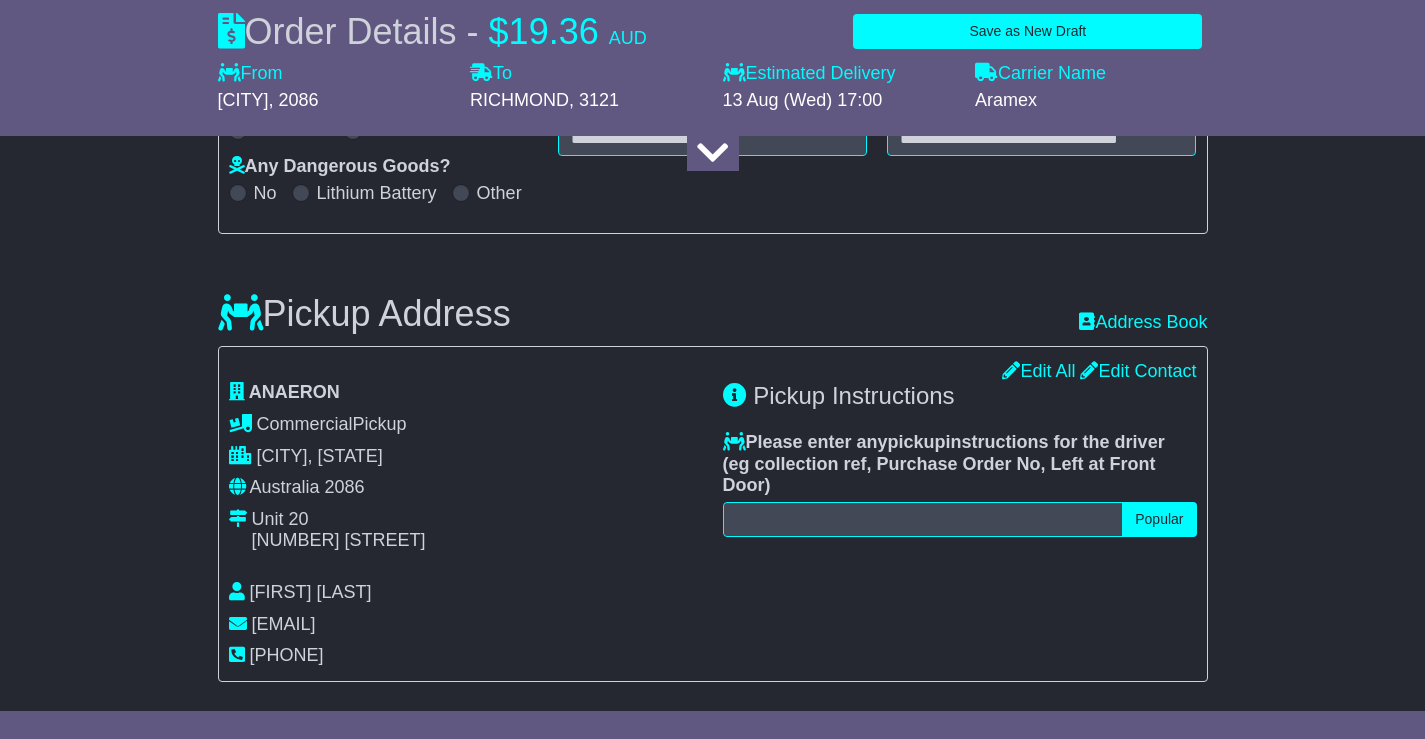 scroll, scrollTop: 58, scrollLeft: 0, axis: vertical 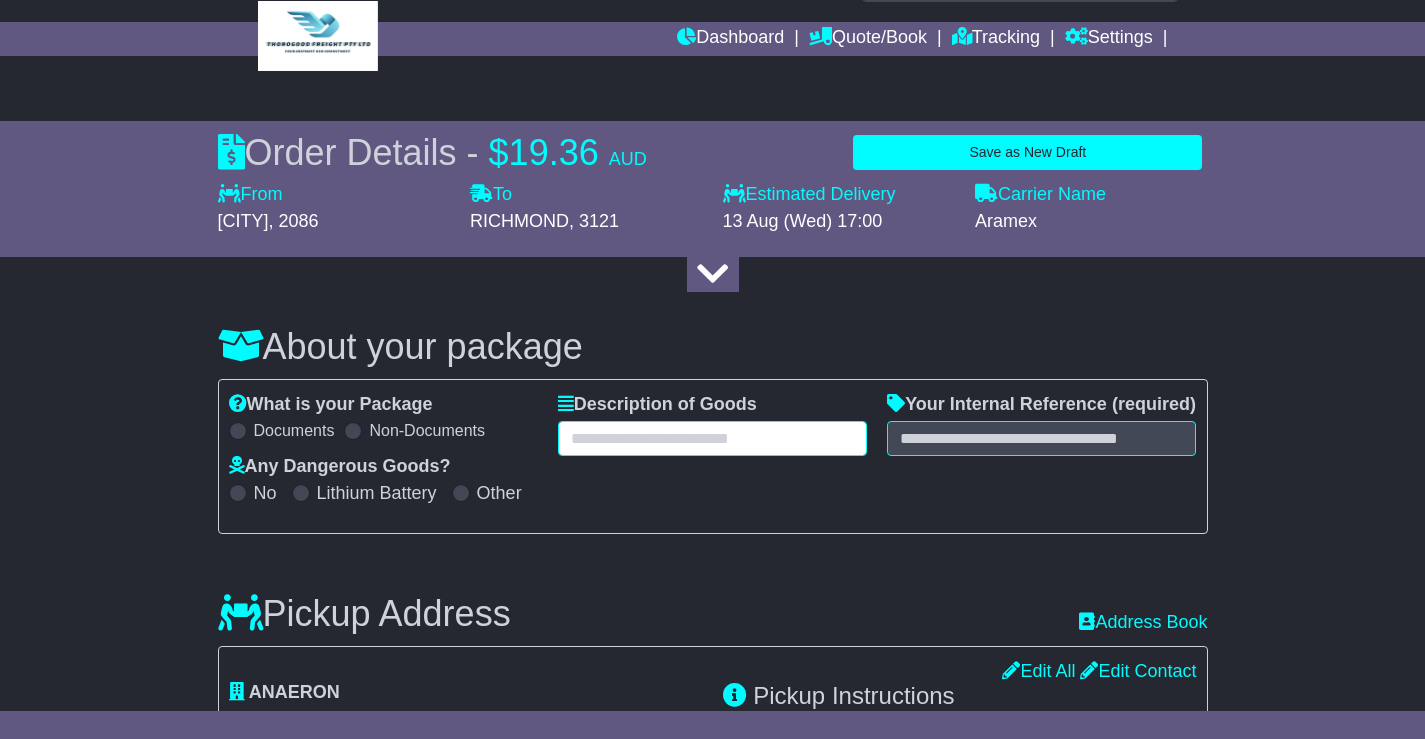 click at bounding box center (712, 438) 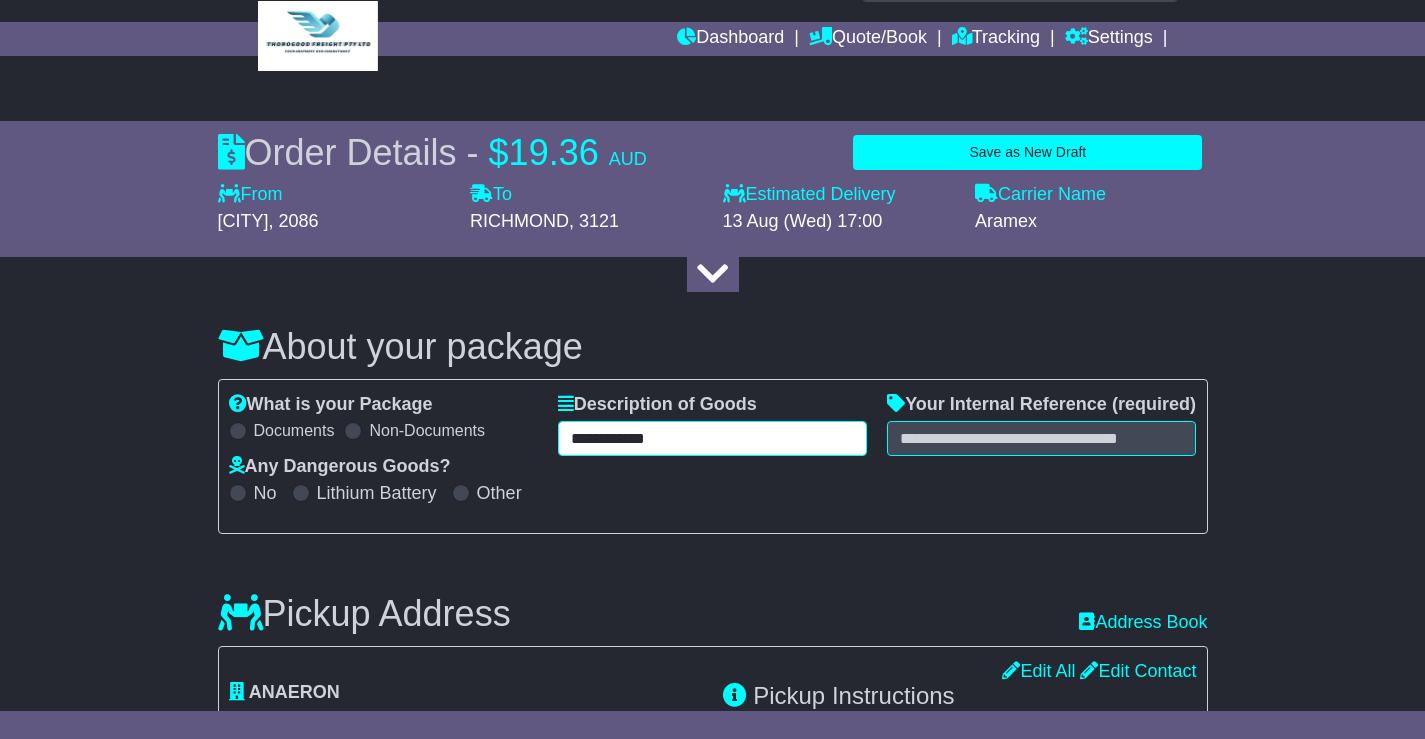 type on "**********" 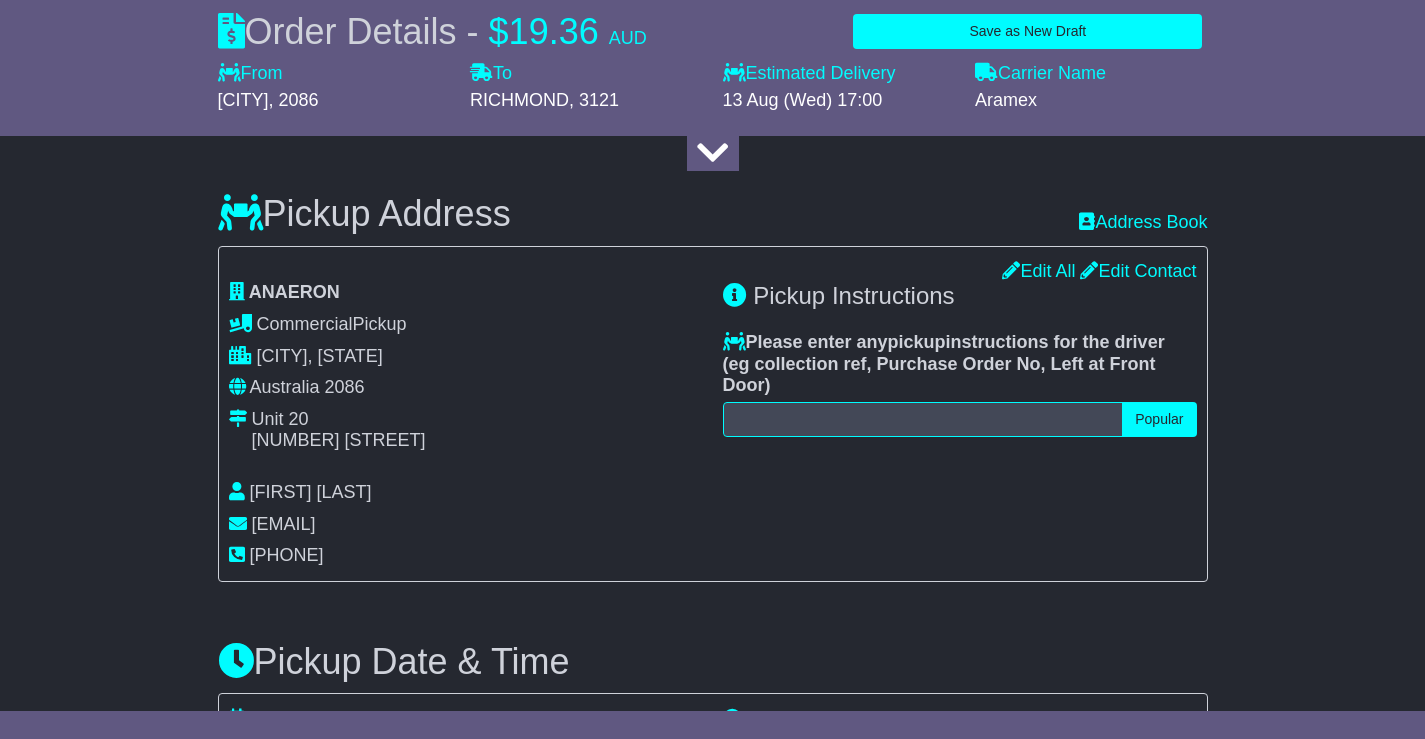type on "**********" 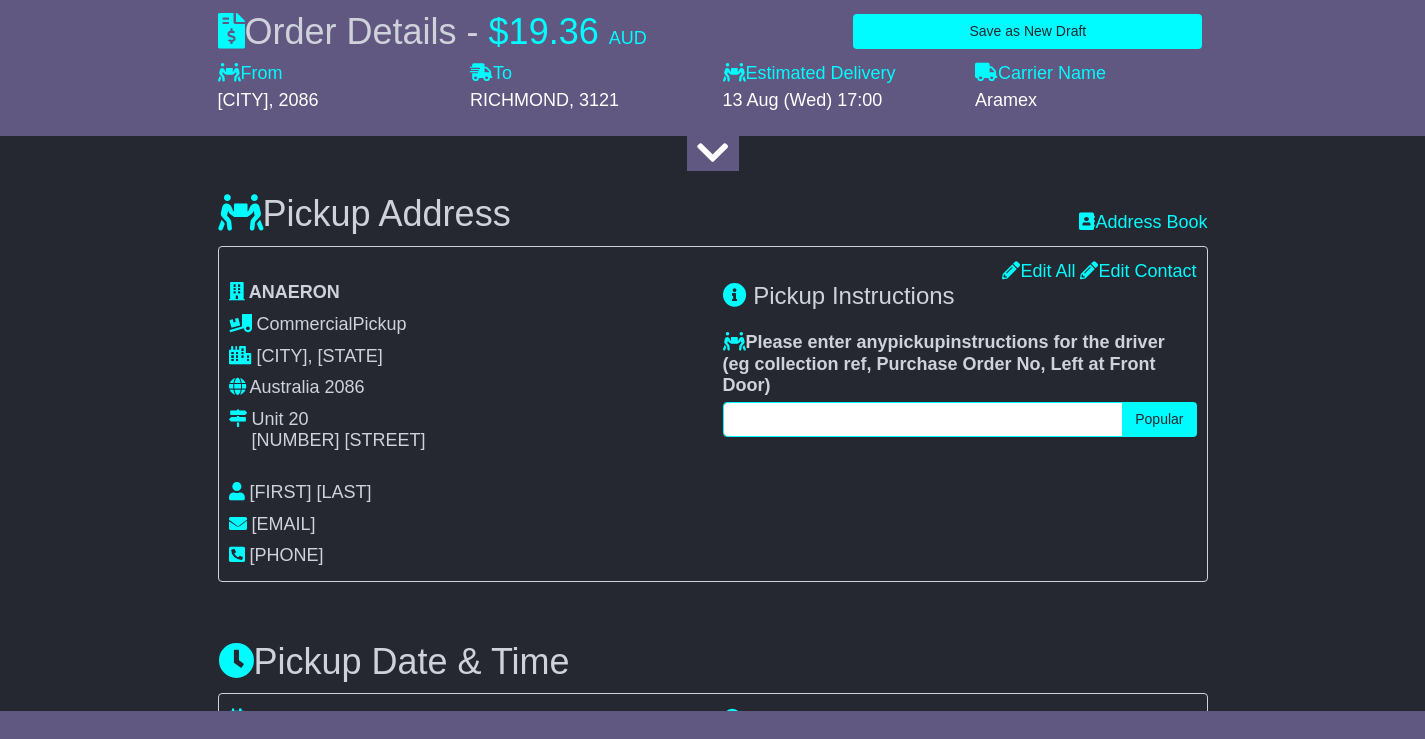 click at bounding box center [923, 419] 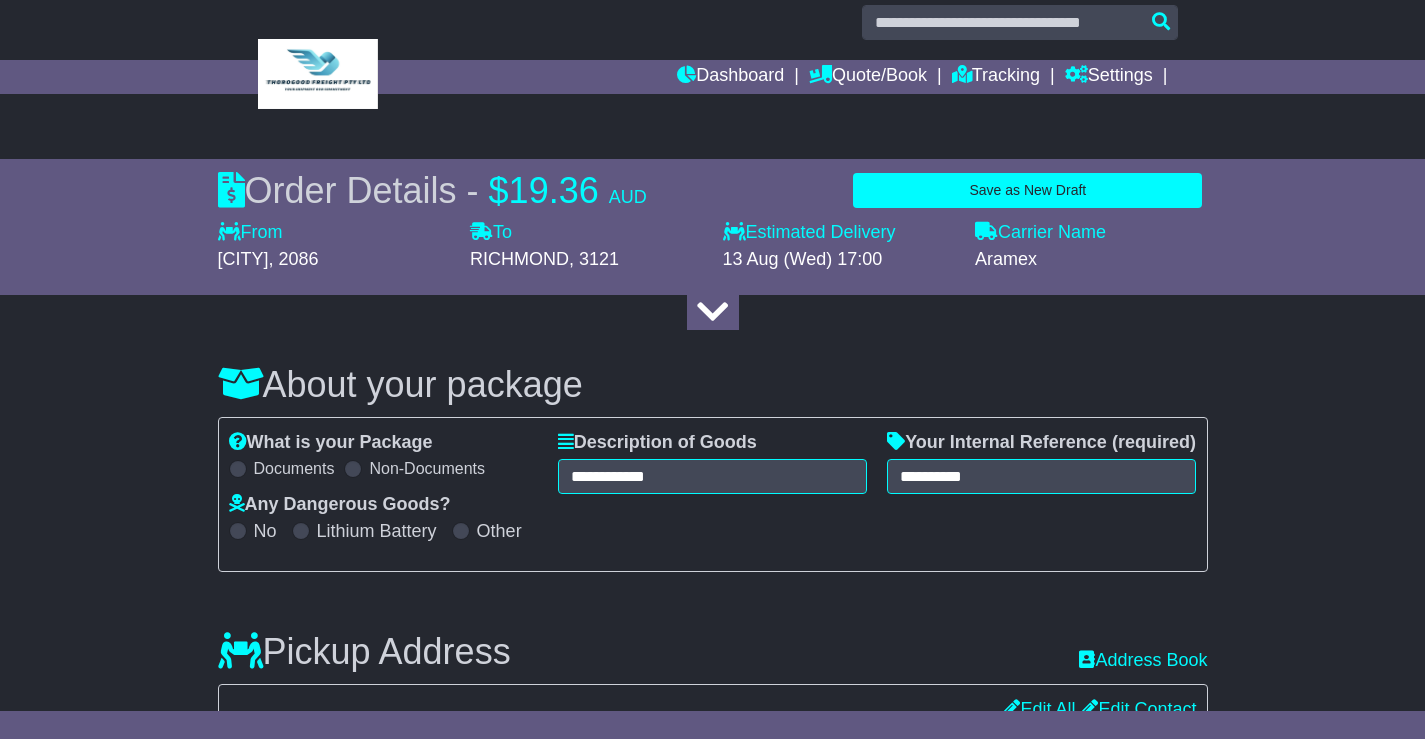 scroll, scrollTop: 0, scrollLeft: 0, axis: both 